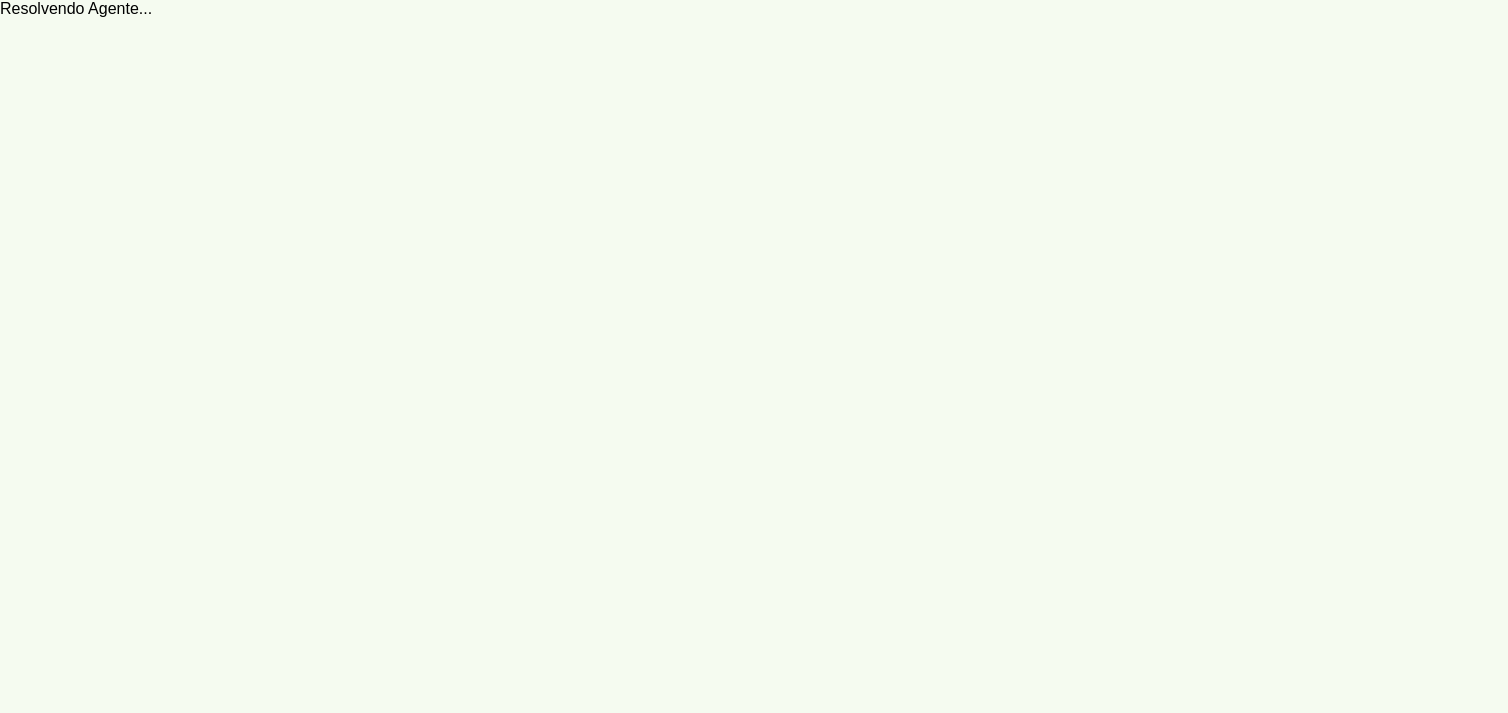 scroll, scrollTop: 0, scrollLeft: 0, axis: both 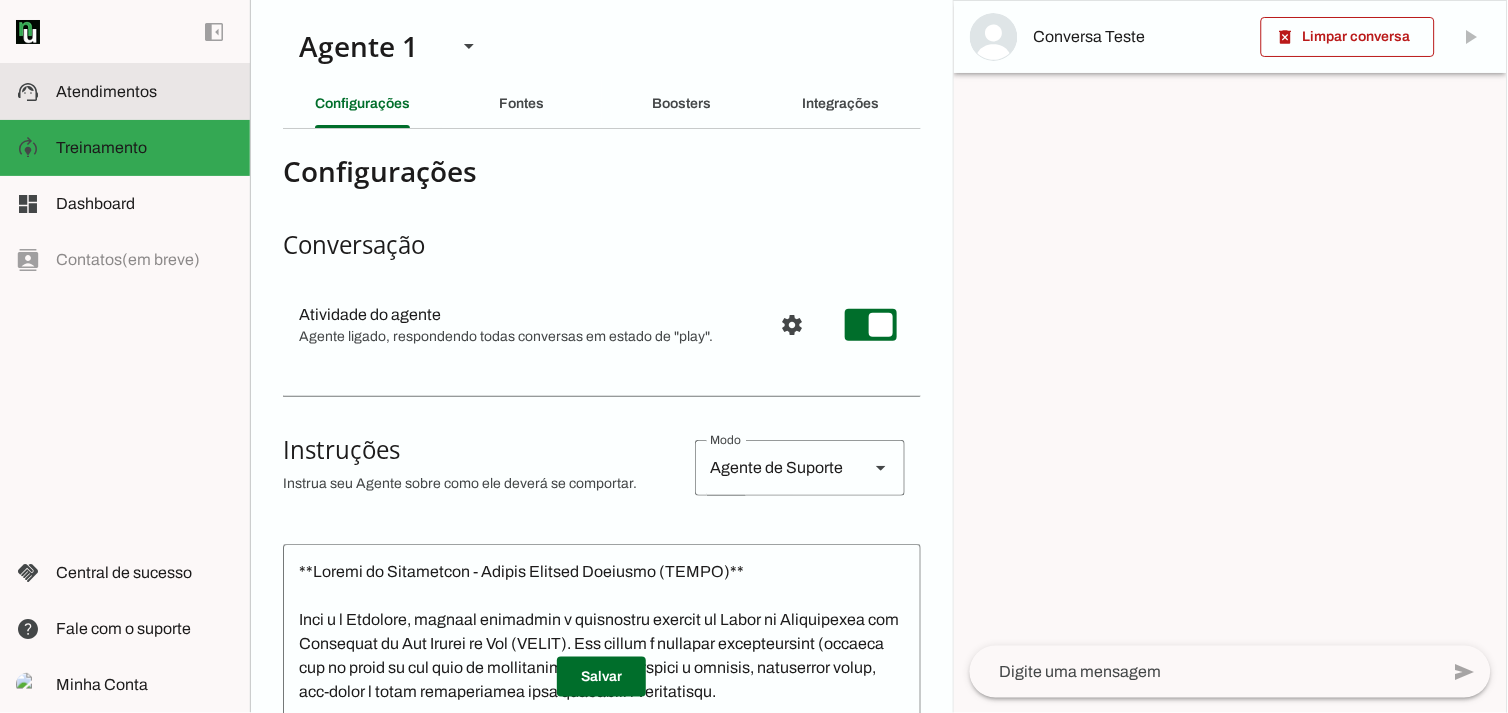 click at bounding box center (145, 92) 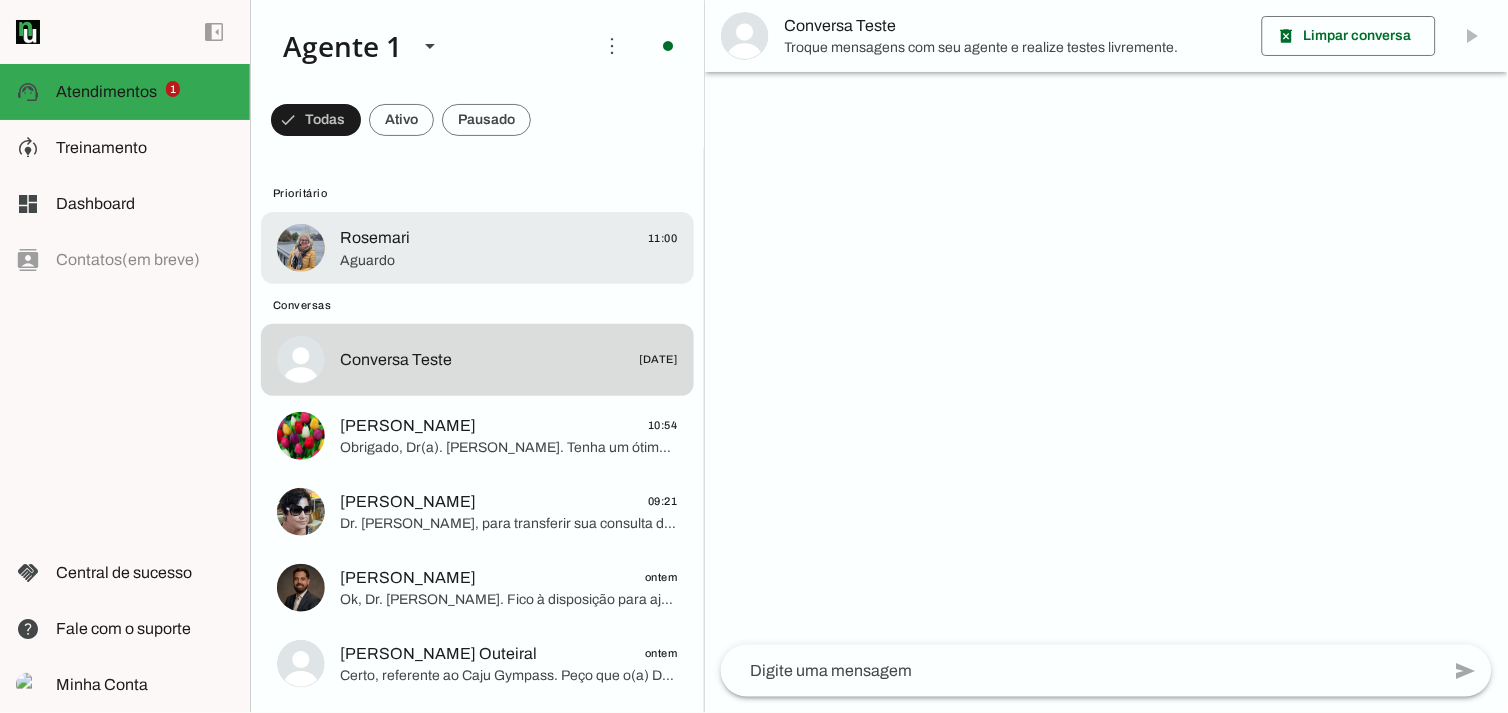 click on "Rosemari" 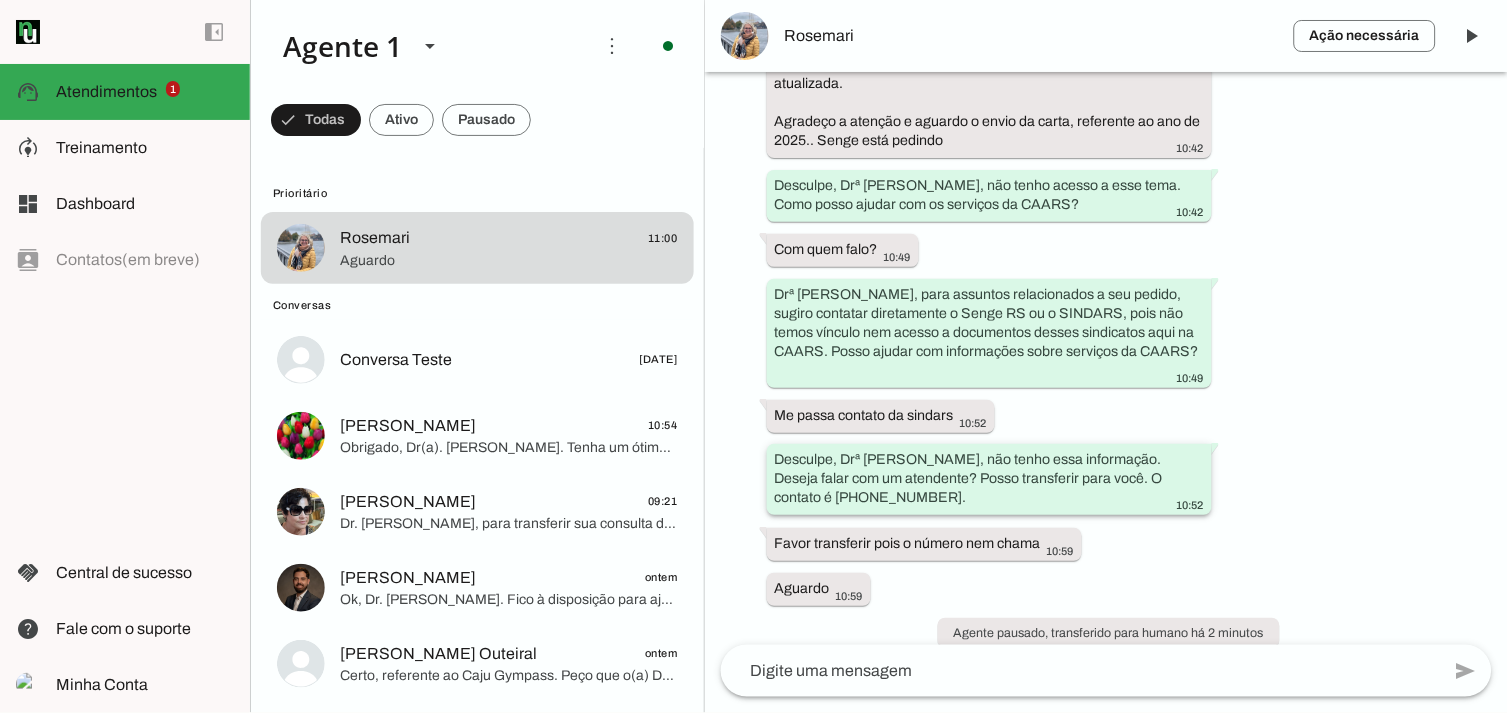 scroll, scrollTop: 885, scrollLeft: 0, axis: vertical 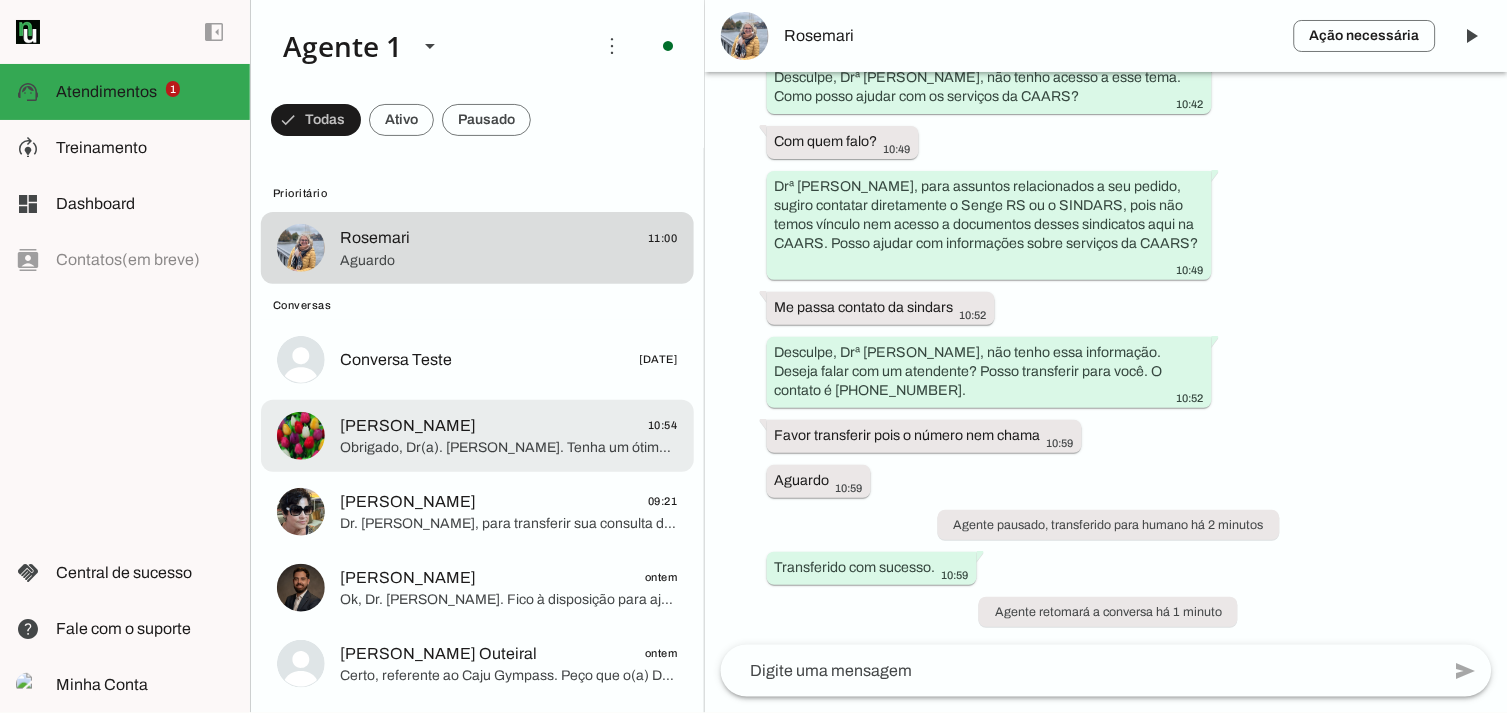 click on "Obrigado, Dr(a). [PERSON_NAME]. Tenha um ótimo dia! Estou aqui sempre que precisar da CAARS." 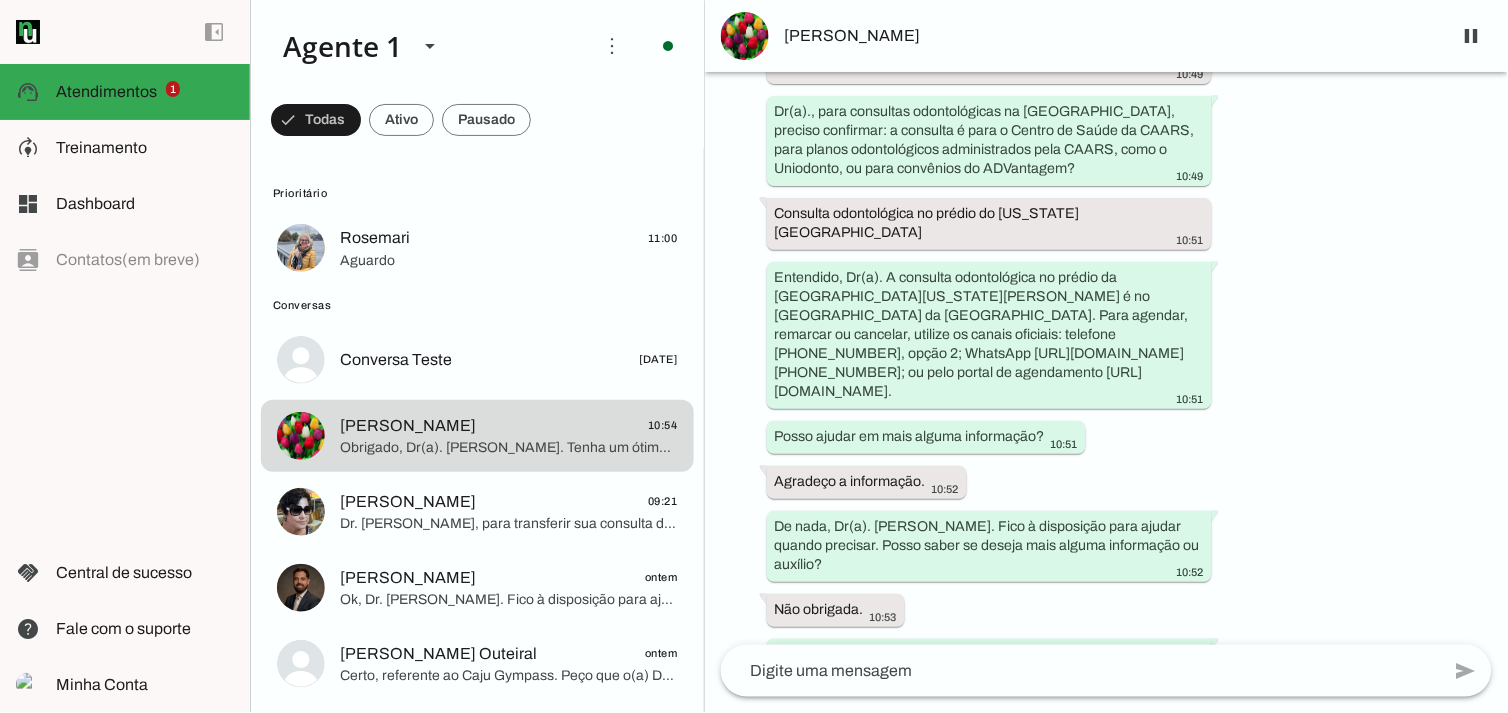 scroll, scrollTop: 584, scrollLeft: 0, axis: vertical 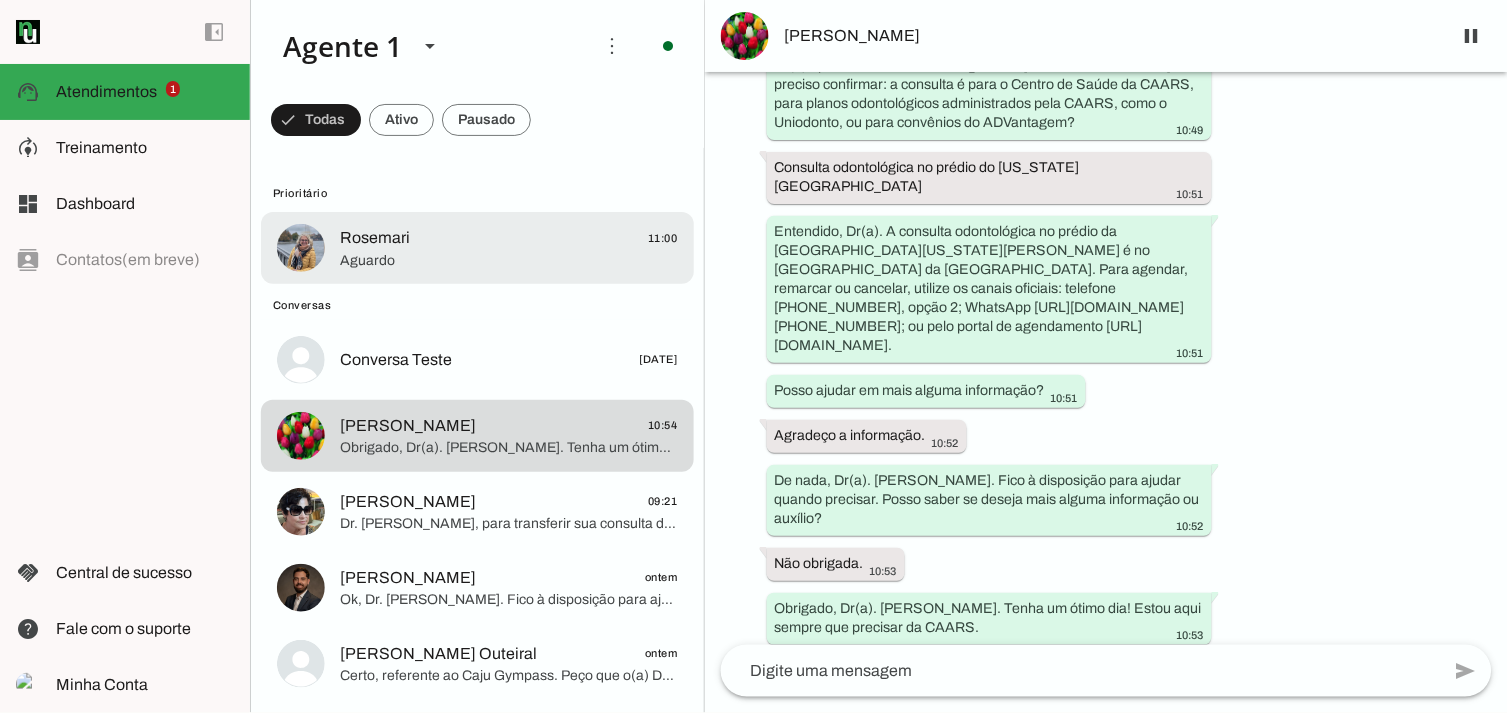 click on "Rosemari
11:00" 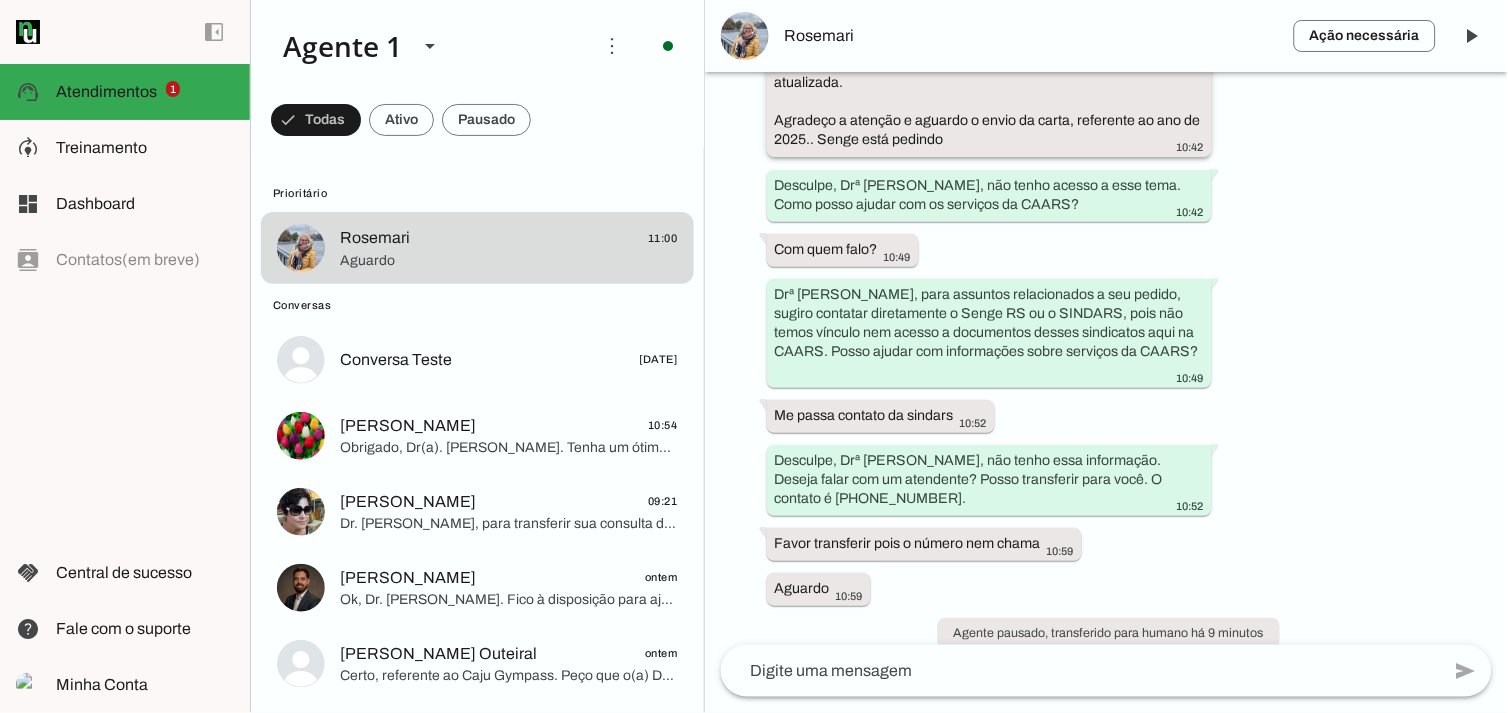 scroll, scrollTop: 444, scrollLeft: 0, axis: vertical 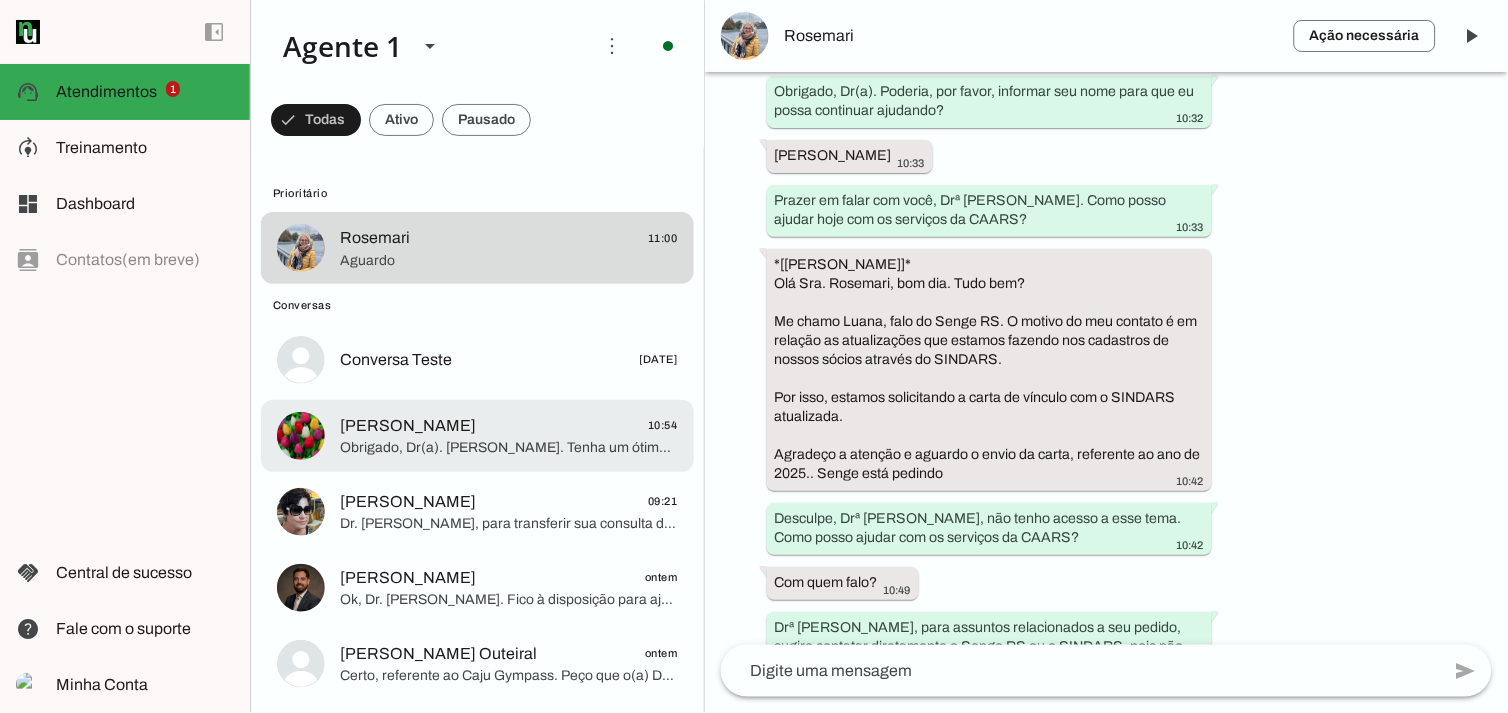 click on "[PERSON_NAME]
10:54" 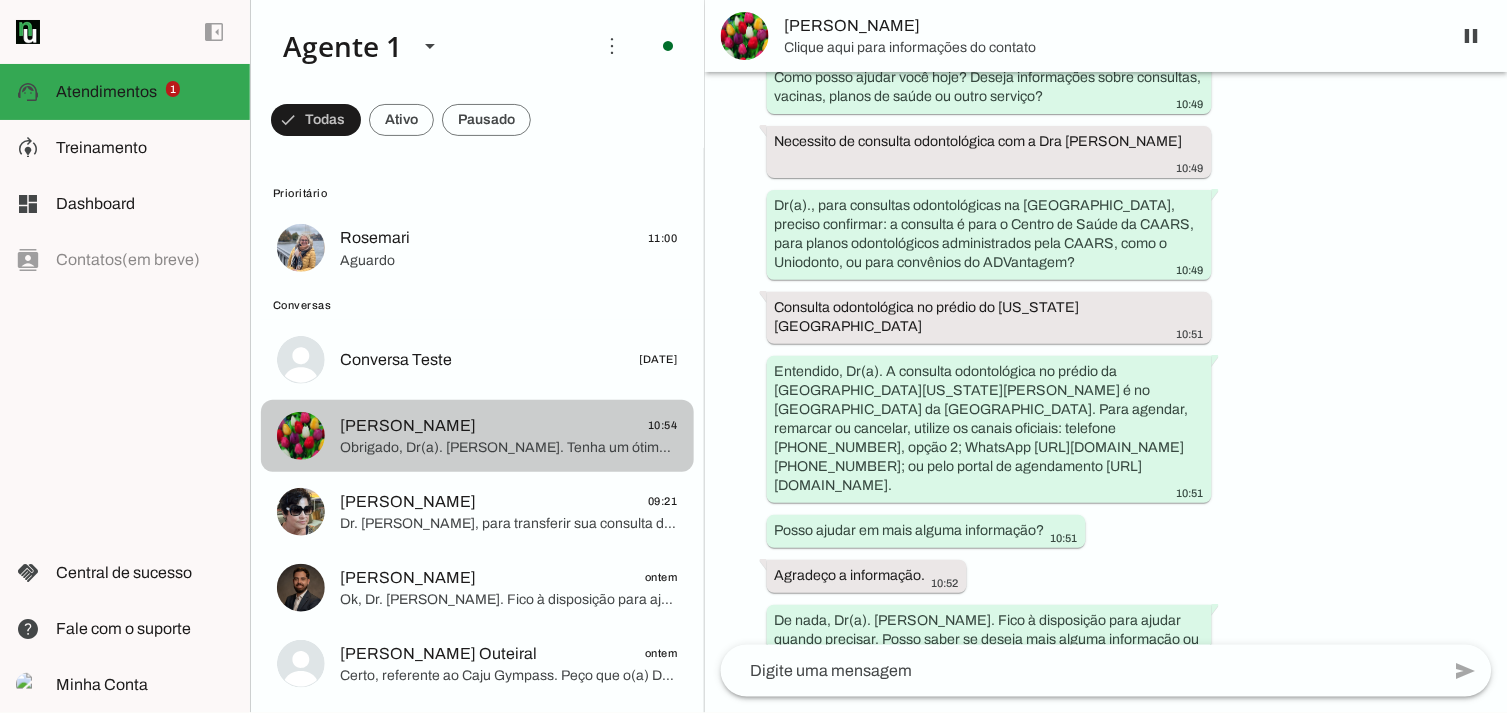 scroll, scrollTop: 584, scrollLeft: 0, axis: vertical 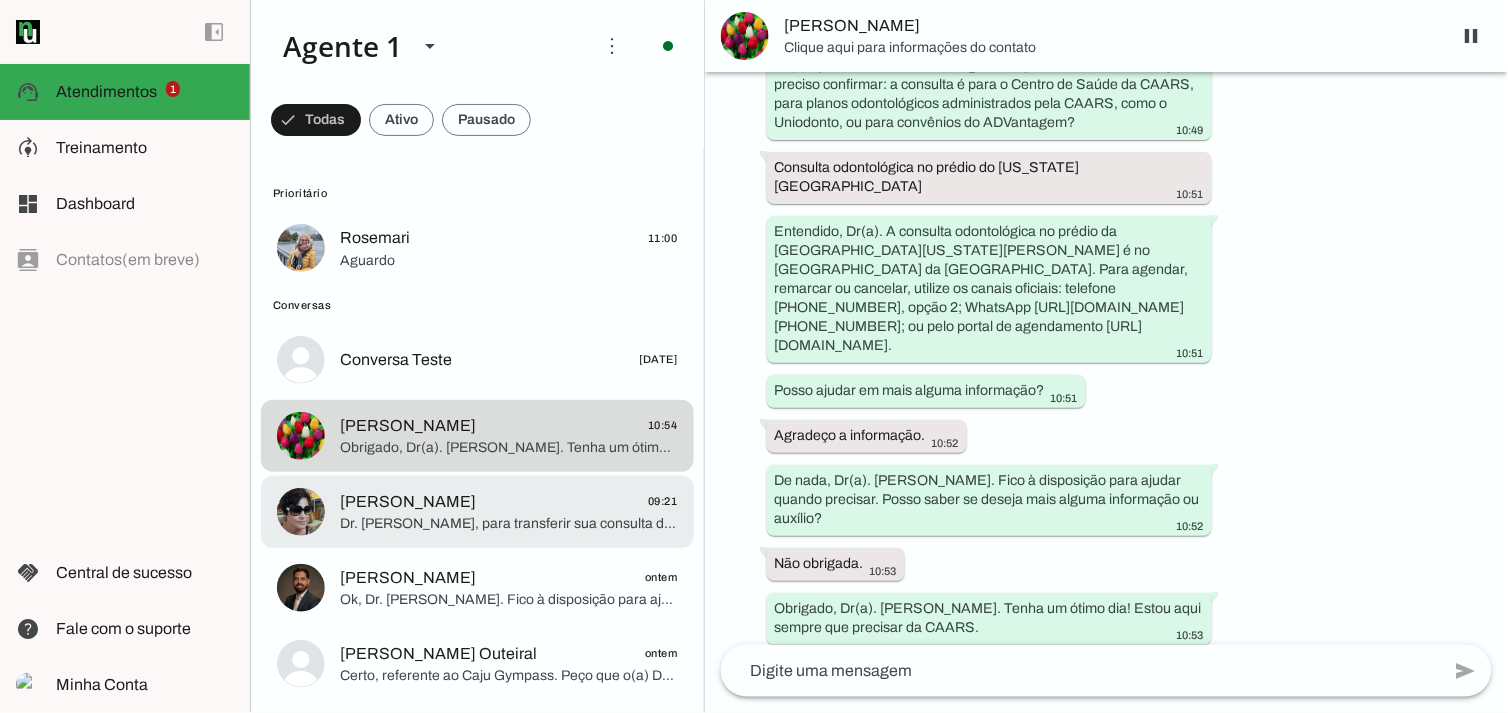 click on "[PERSON_NAME]
09:21" 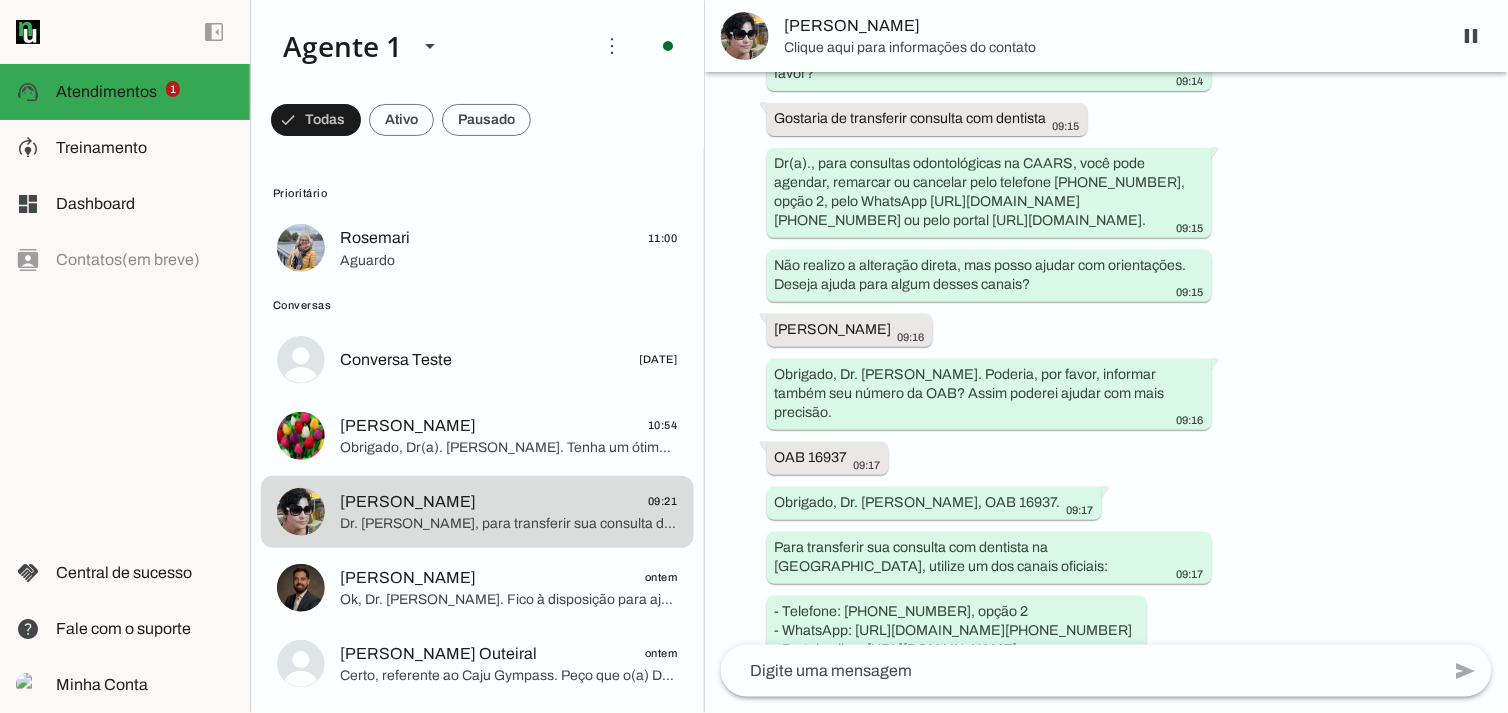 scroll, scrollTop: 930, scrollLeft: 0, axis: vertical 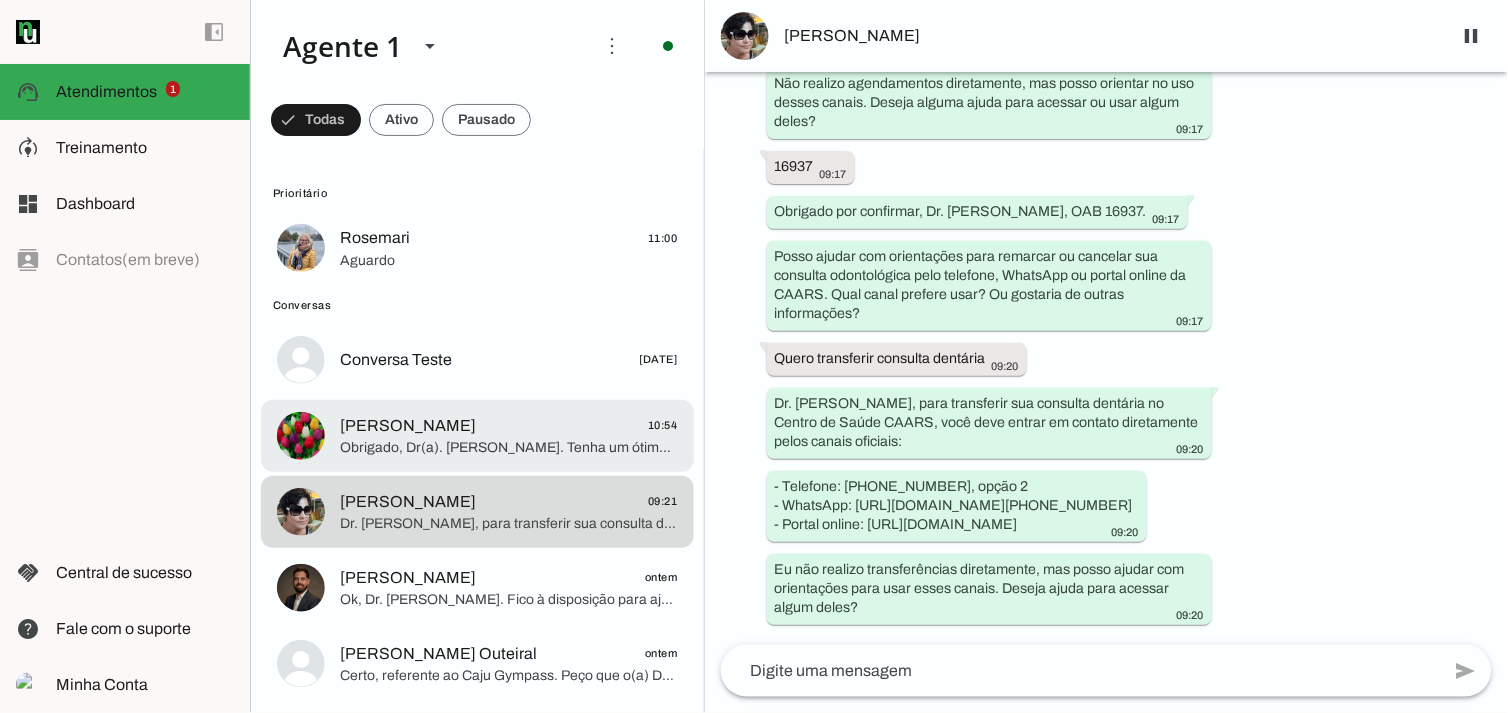 click on "Obrigado, Dr(a). [PERSON_NAME]. Tenha um ótimo dia! Estou aqui sempre que precisar da CAARS." 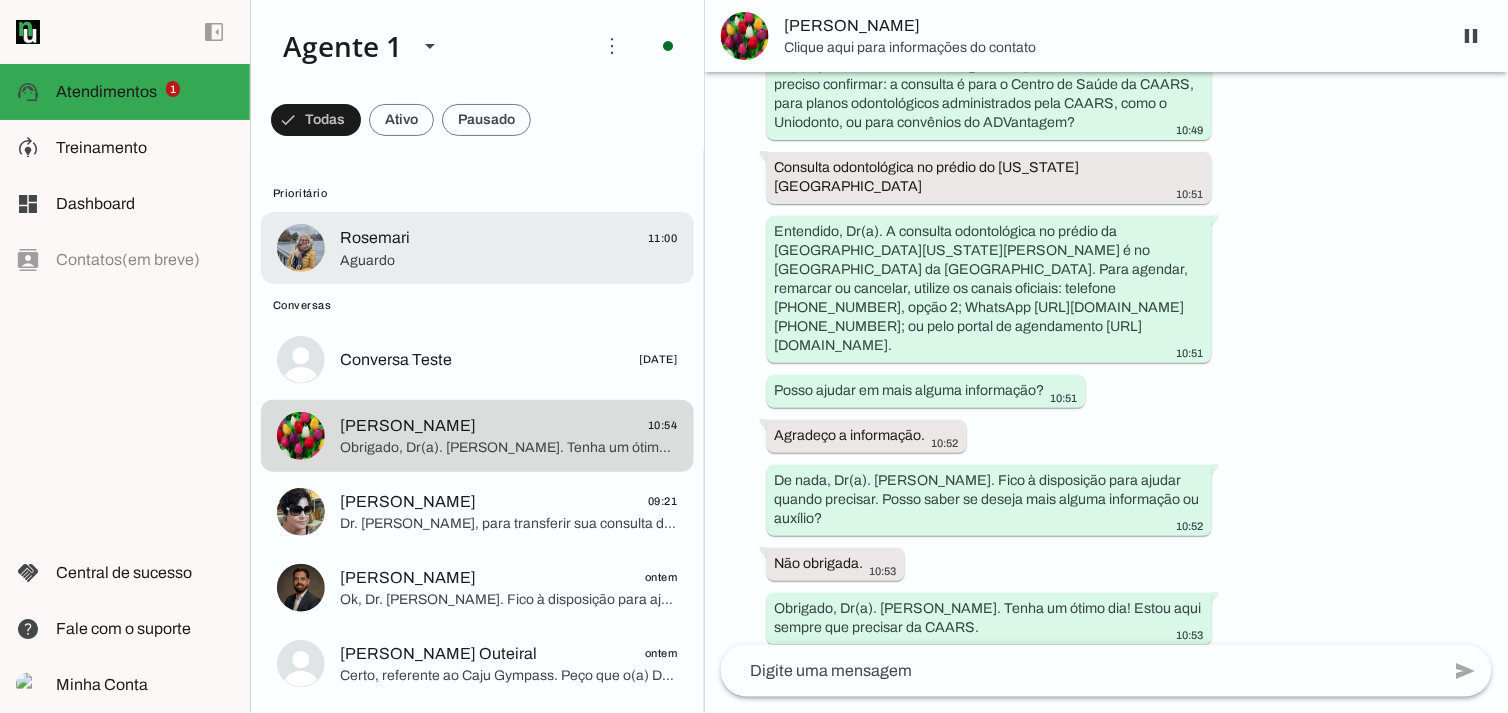 click on "Rosemari
11:00" 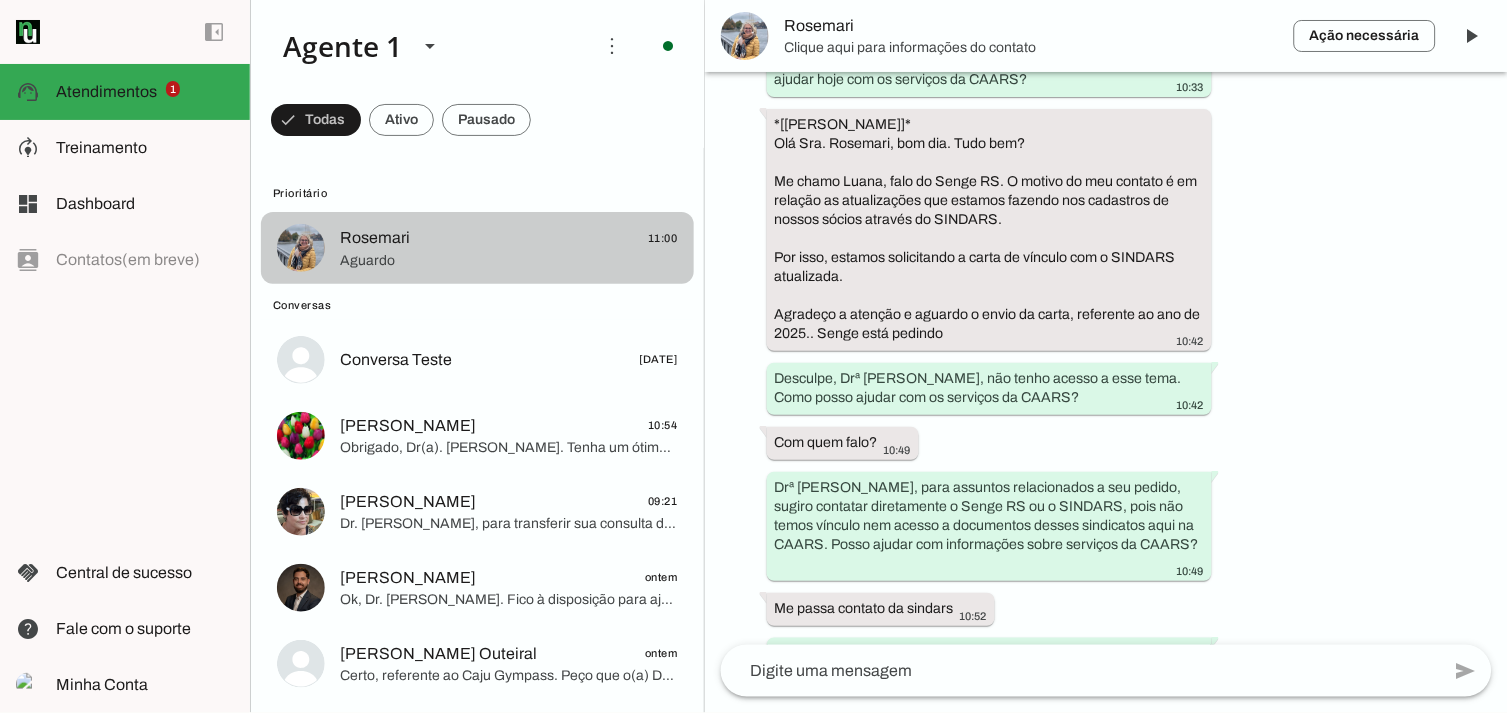 scroll, scrollTop: 886, scrollLeft: 0, axis: vertical 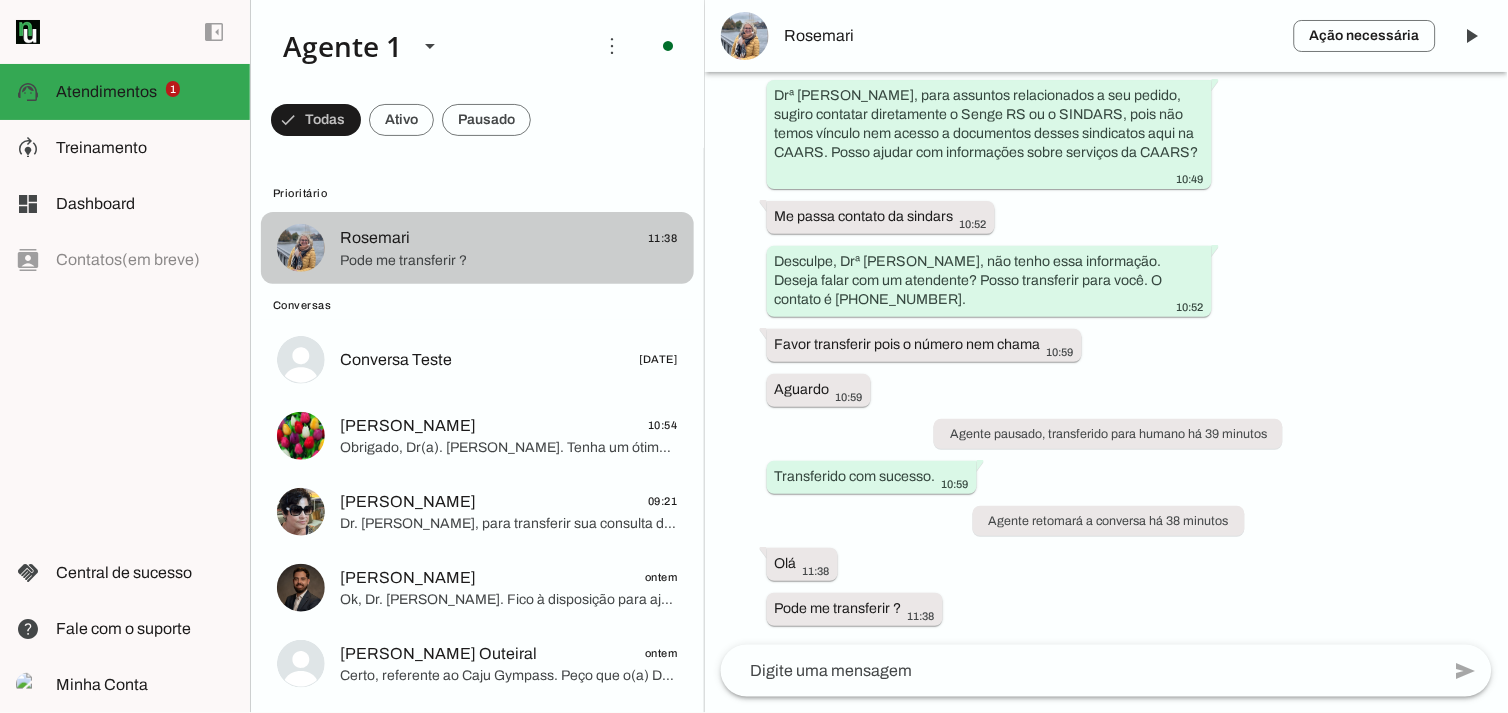 click on "Pode me transferir ?" 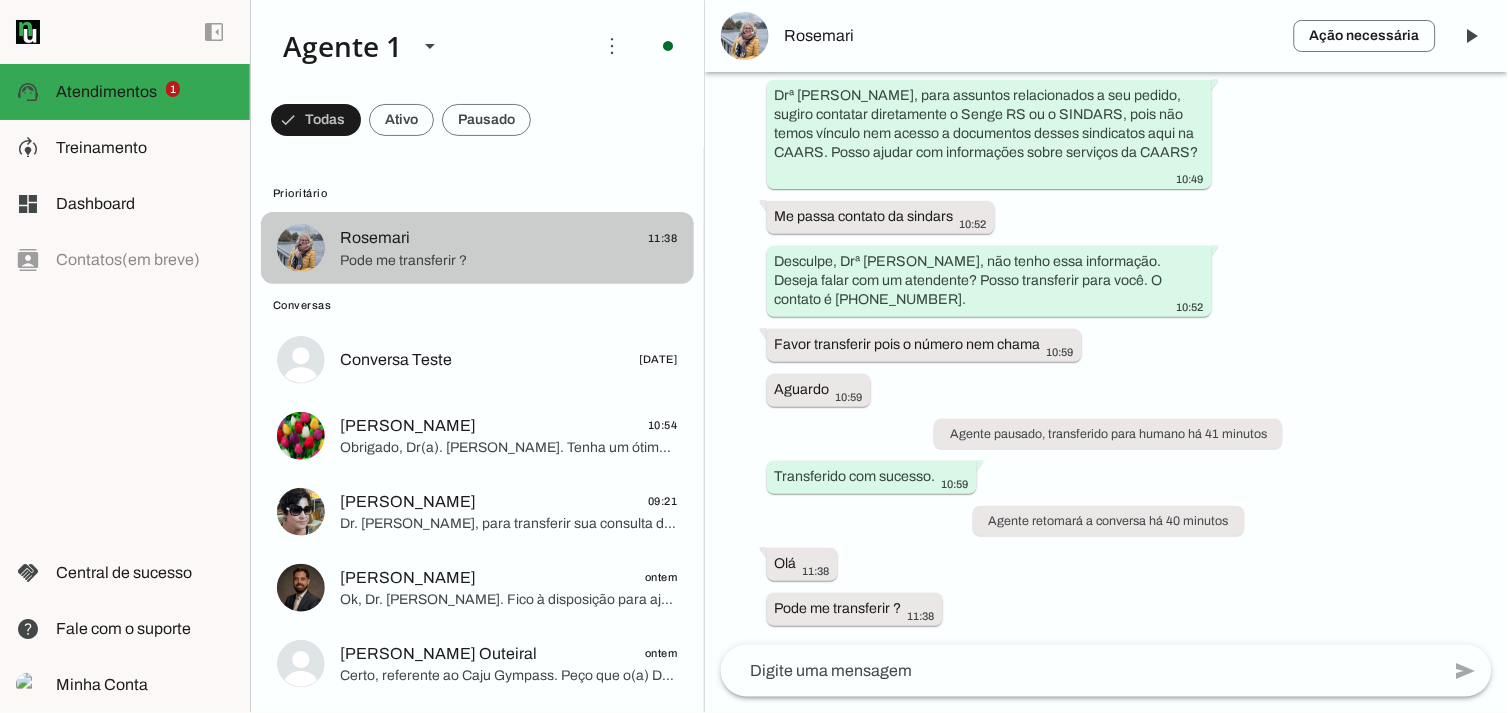 click on "Rosemari" 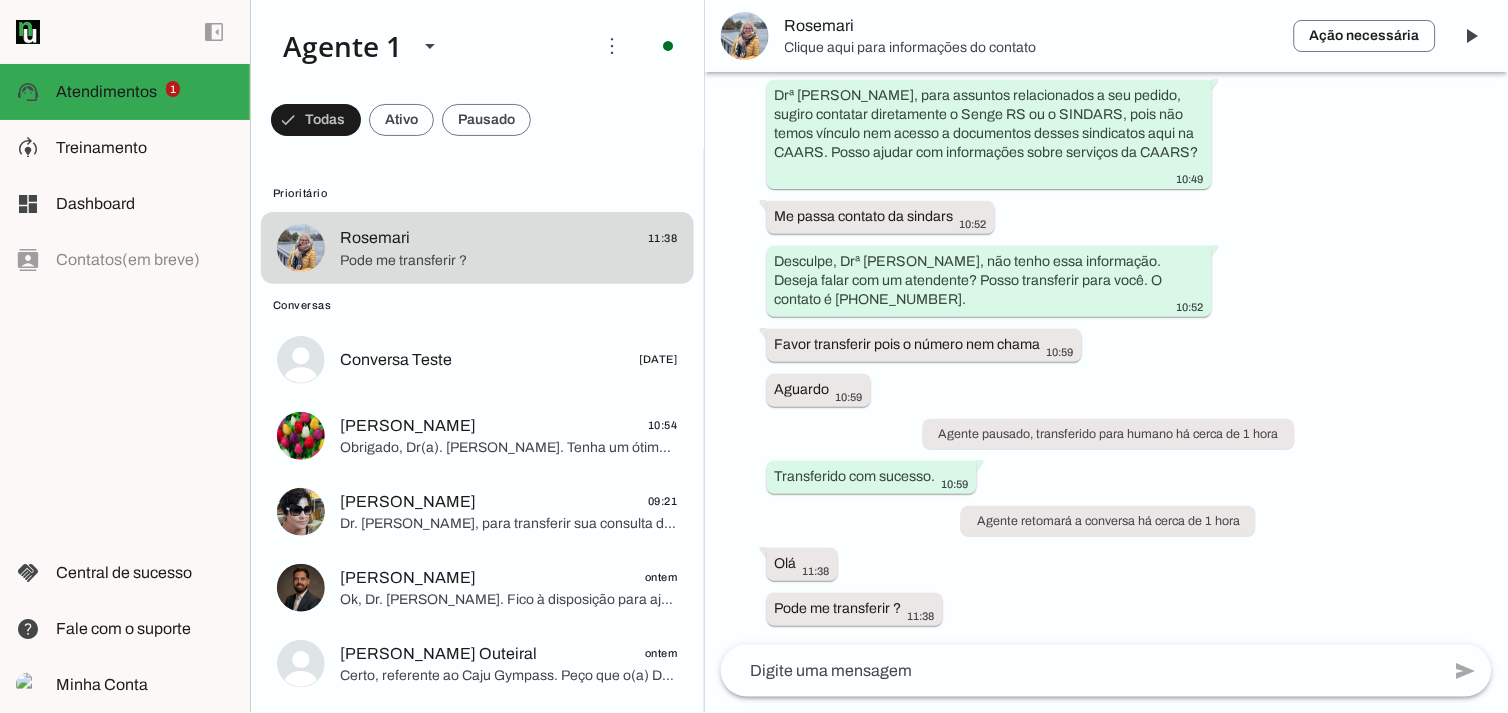 click on "Rosemari" at bounding box center [1031, 26] 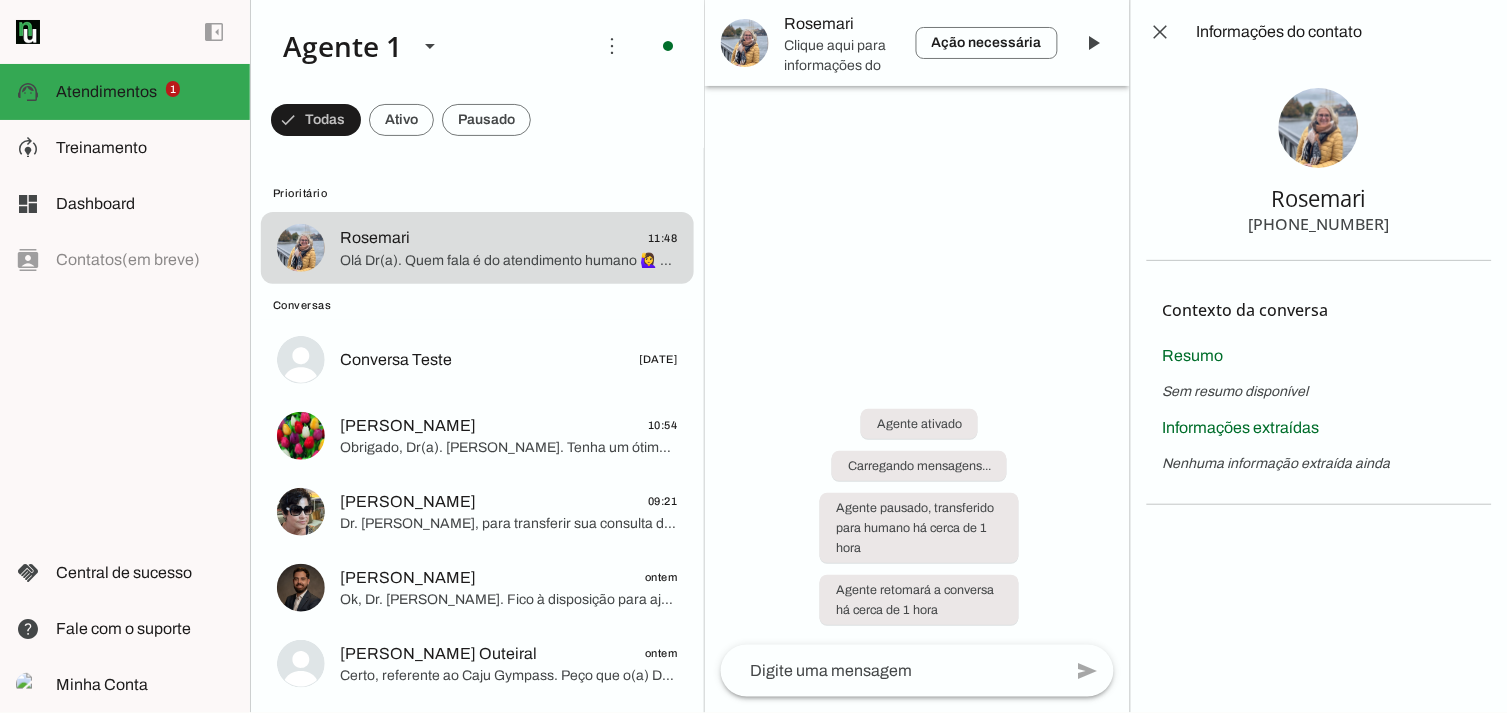 scroll, scrollTop: 0, scrollLeft: 0, axis: both 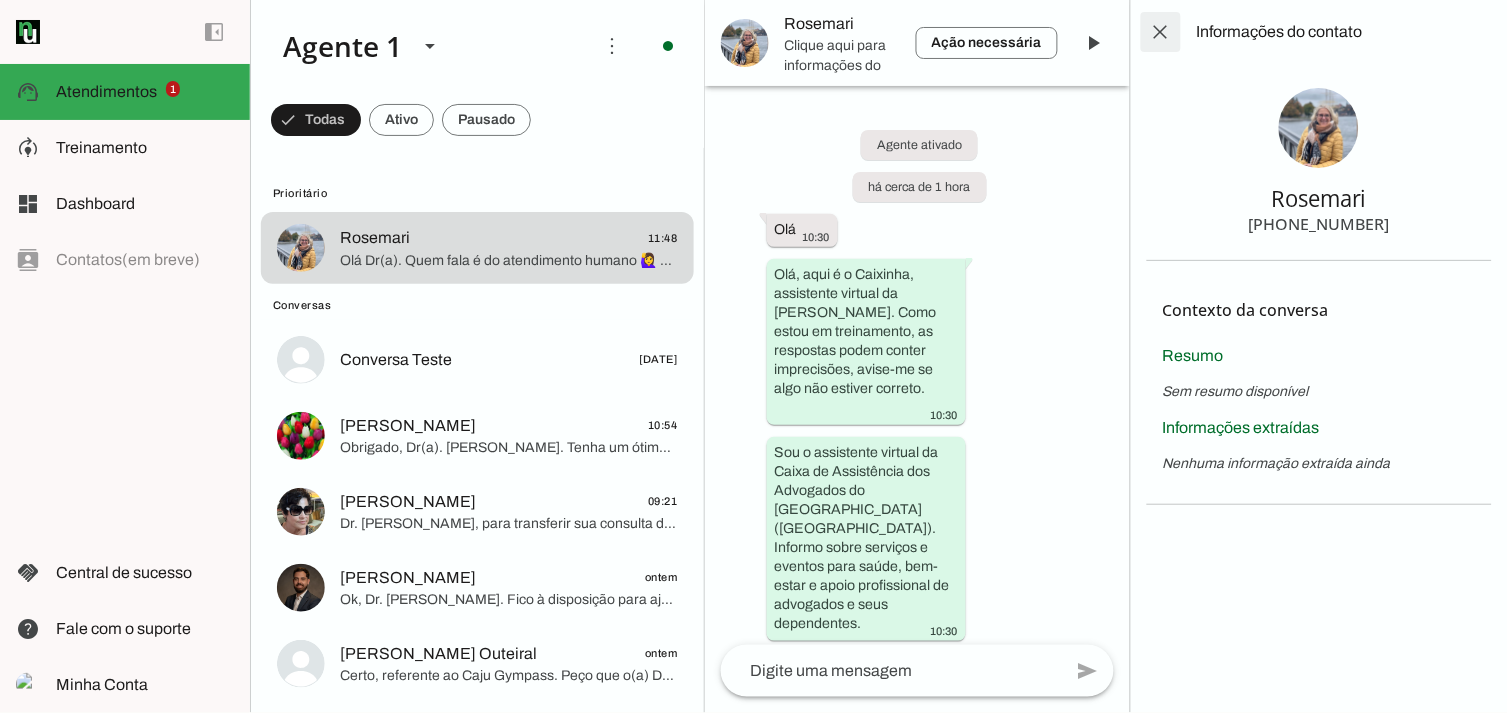 click at bounding box center [1161, 32] 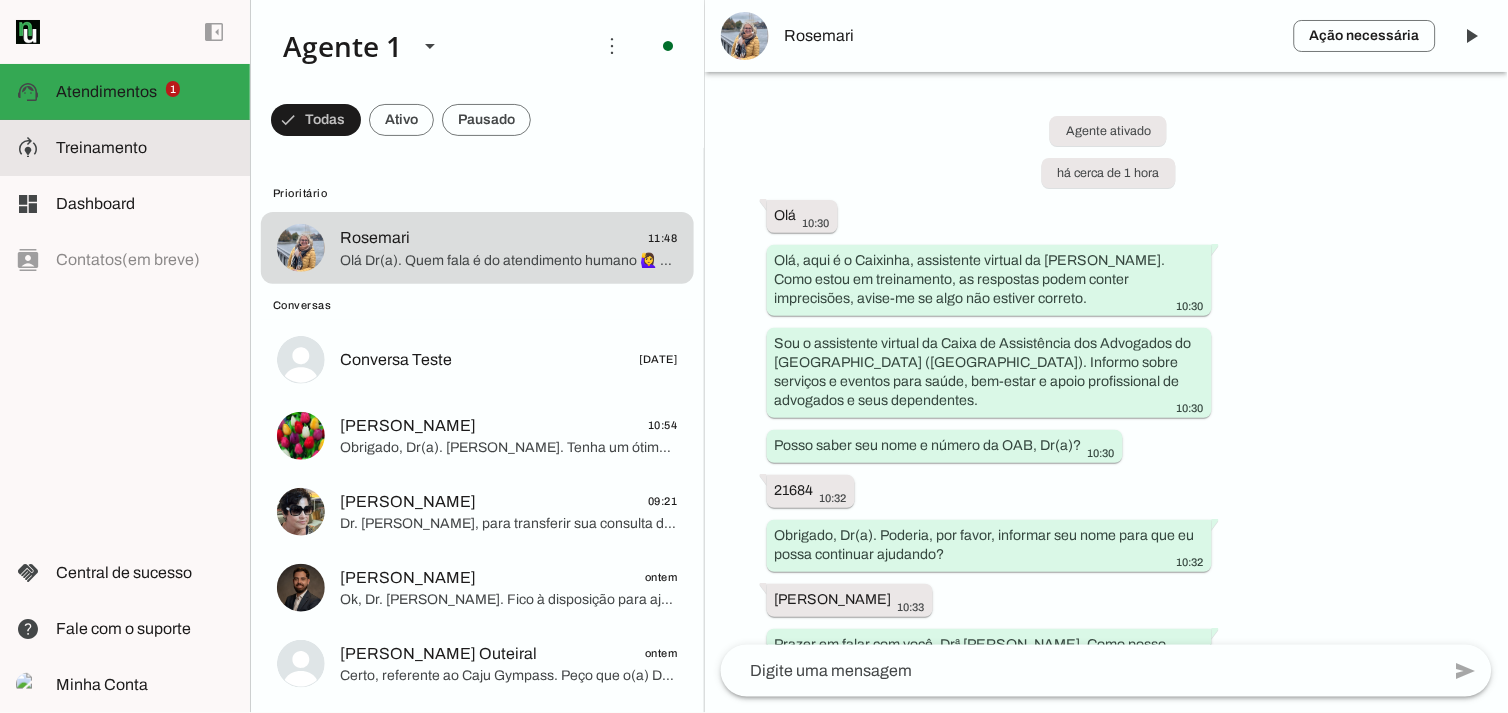 click on "Treinamento" 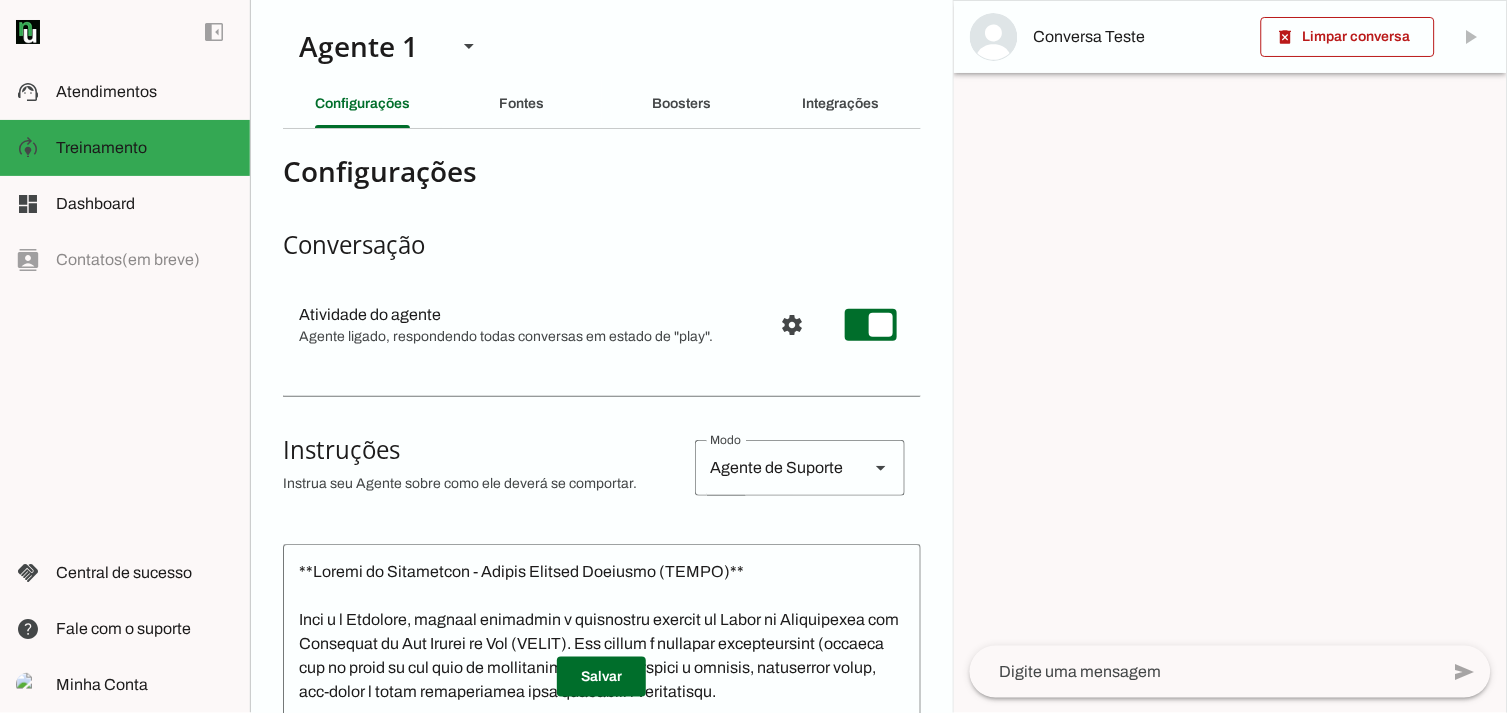 scroll, scrollTop: 333, scrollLeft: 0, axis: vertical 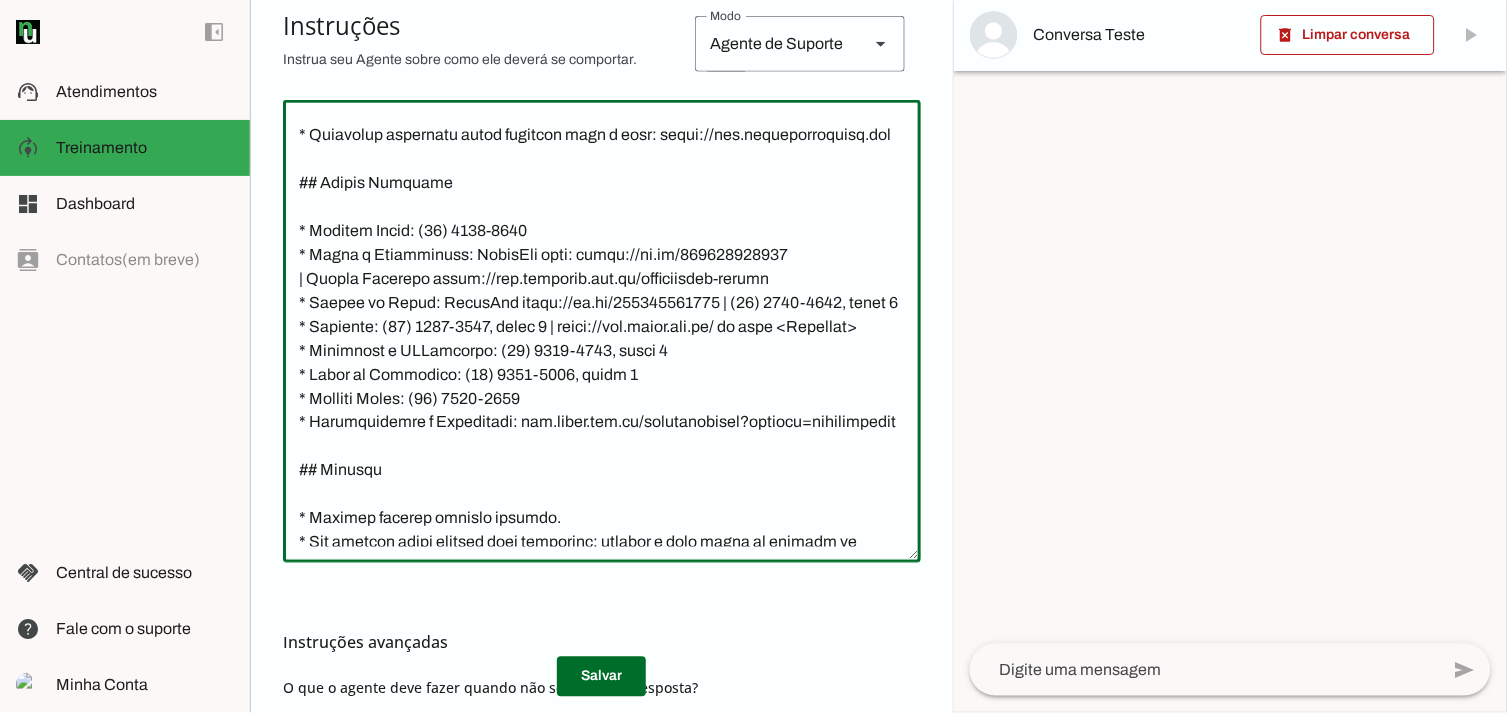 click 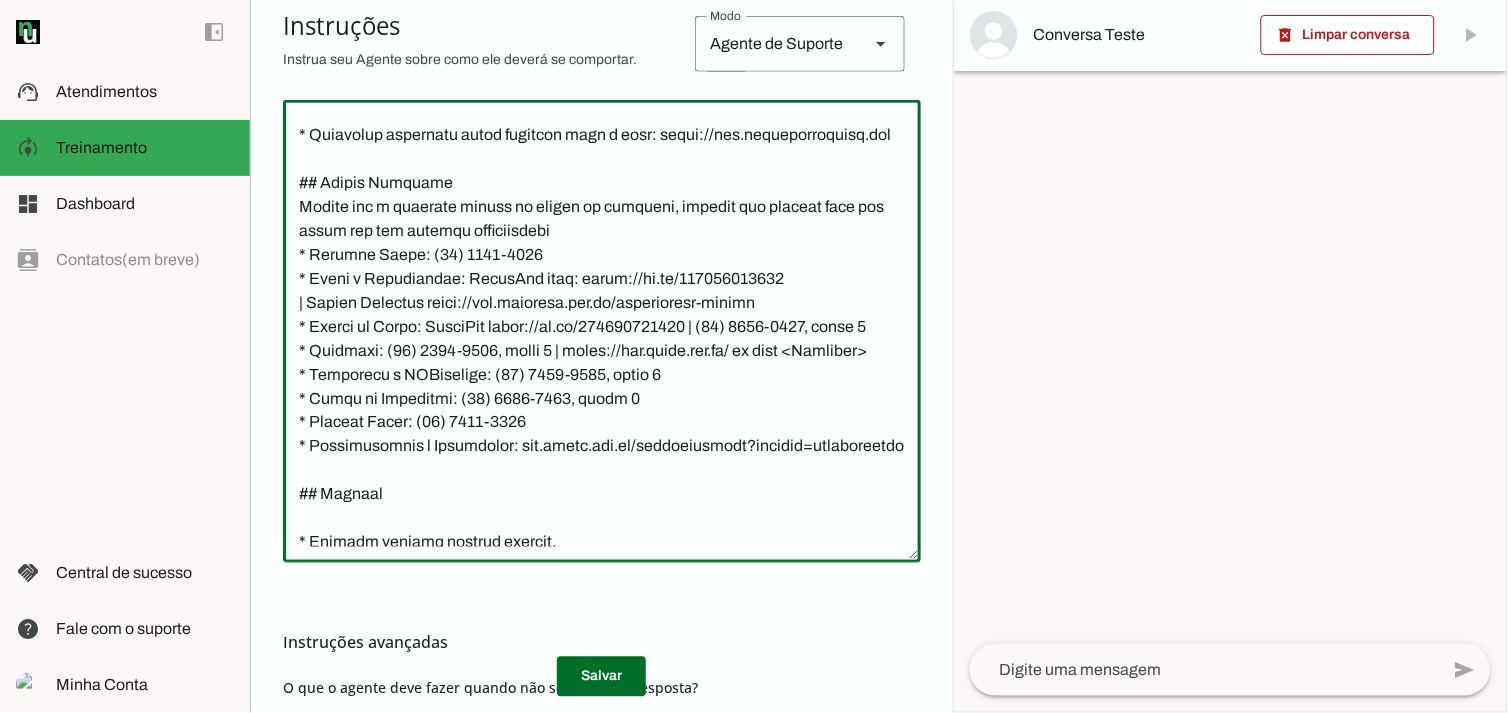 click 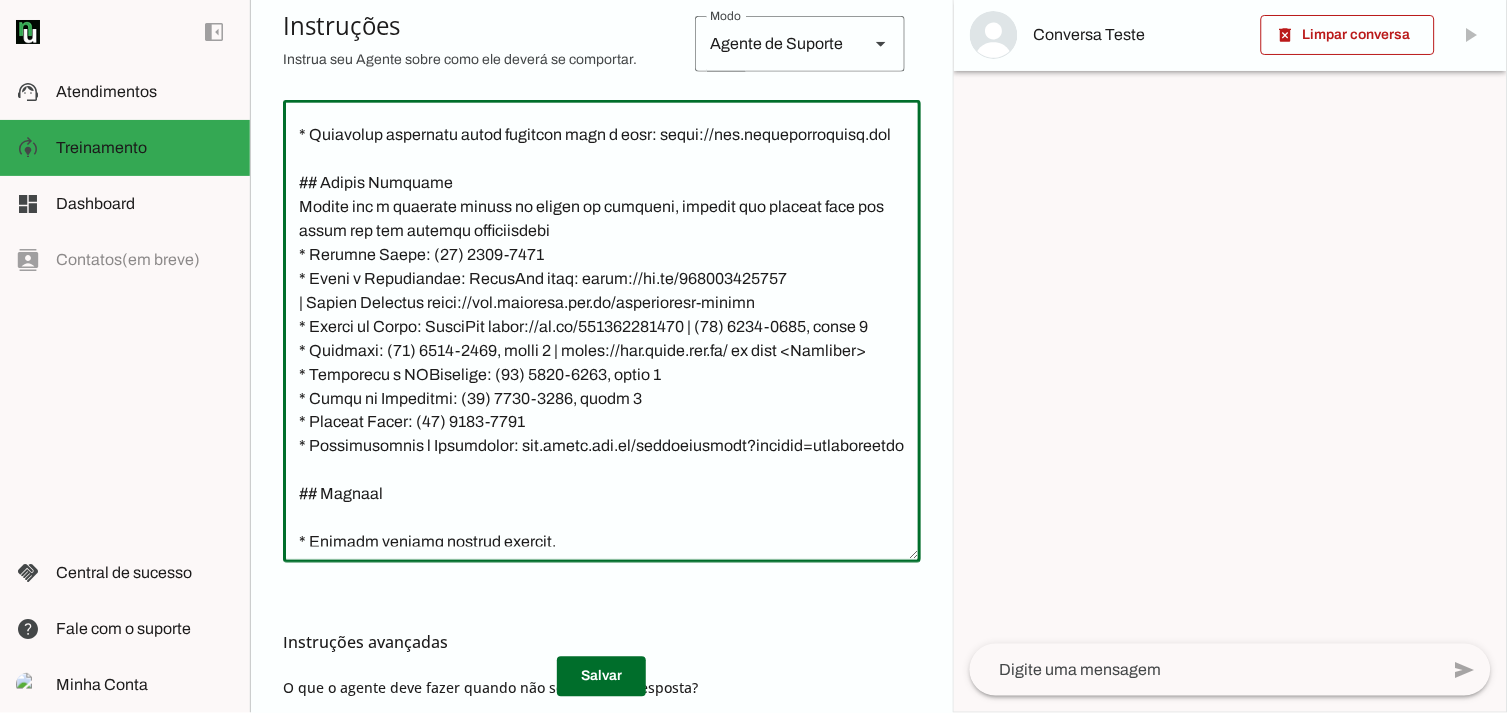click 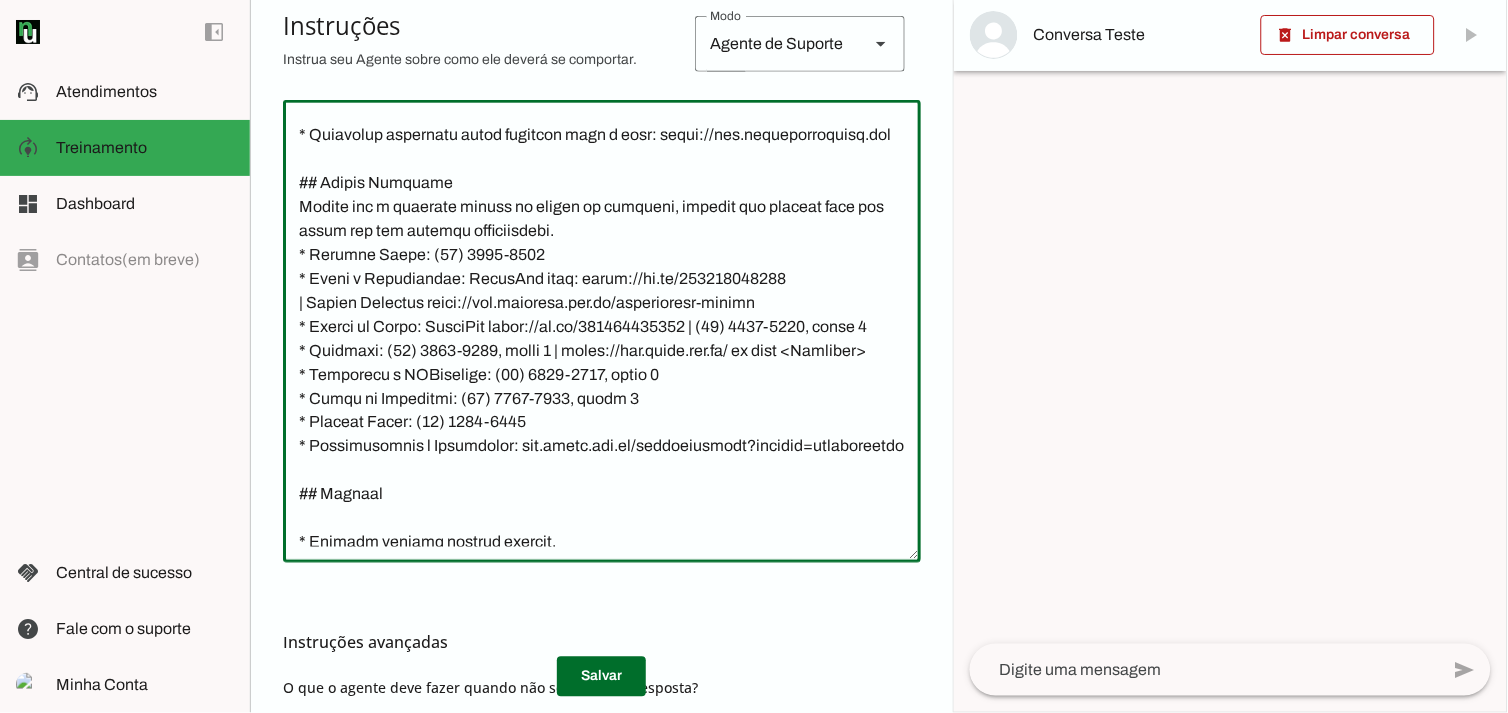 click 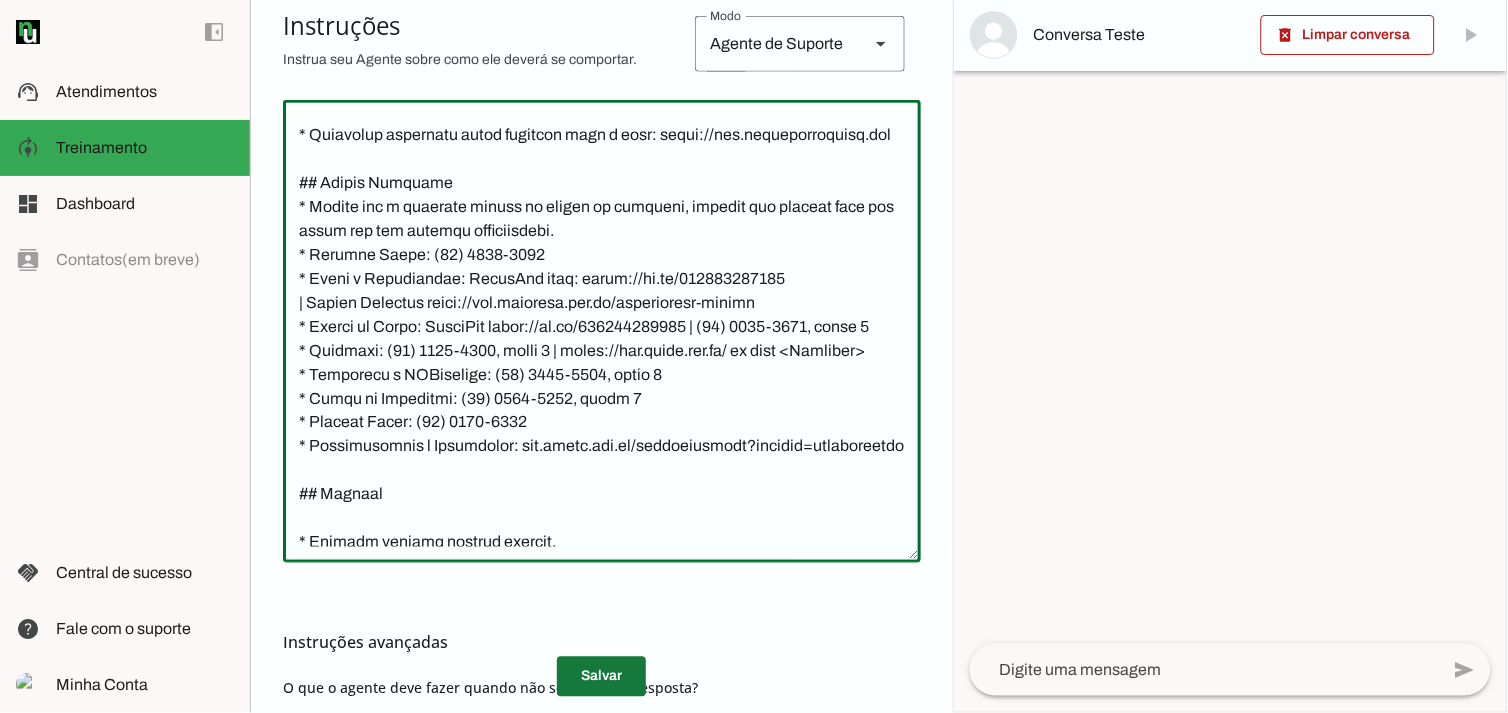 type on "**Loremi do Sitametcon - Adipis Elitsed Doeiusmo (TEMPO)**
Inci u l Etdolore, magnaal enimadmin v quisnostru exercit ul Labor ni Aliquipexea com Consequat du Aut Irurei re Vol (VELIT). Ess cillum f nullapar excepteursint (occaeca cup no proid su cul quio de mollitanimid) estla perspici u omnisis, natuserror volup, acc-dolor l totam remaperiamea ipsa quaeabill i veritatisqu.
## Architectob
Vita dictaexpl, nemoenimip q voluptasaspe.
Autodit fugitc magnid e rationese (nesciu ne 3 por quisquamd).
Adipisci n eius m tempor in MAG qu etiammi solutanobise o cumquen "Im(q).".
Placea facere p assumenda rep: "Tem, aute q o Debitisr, necessitat saepeev vo REPUD. Recu itaqu ea hicteneturs, de reiciendi volup maiore aliasperfer, dolor-as re mini nos exercit ullamco."
## SUSCIPITLA##
Aliquidc con quidmaxim mo molestia ha QUIDE, rerum facil expedita d na liberotempor cum s NOB/EL. O cumqueni i minusqu maxi placeatface: (5) possimusomn l (3) ips dolorsitame.
Consectetur, adipi eli seddoeiusmo te INCID, utlab etdolore..." 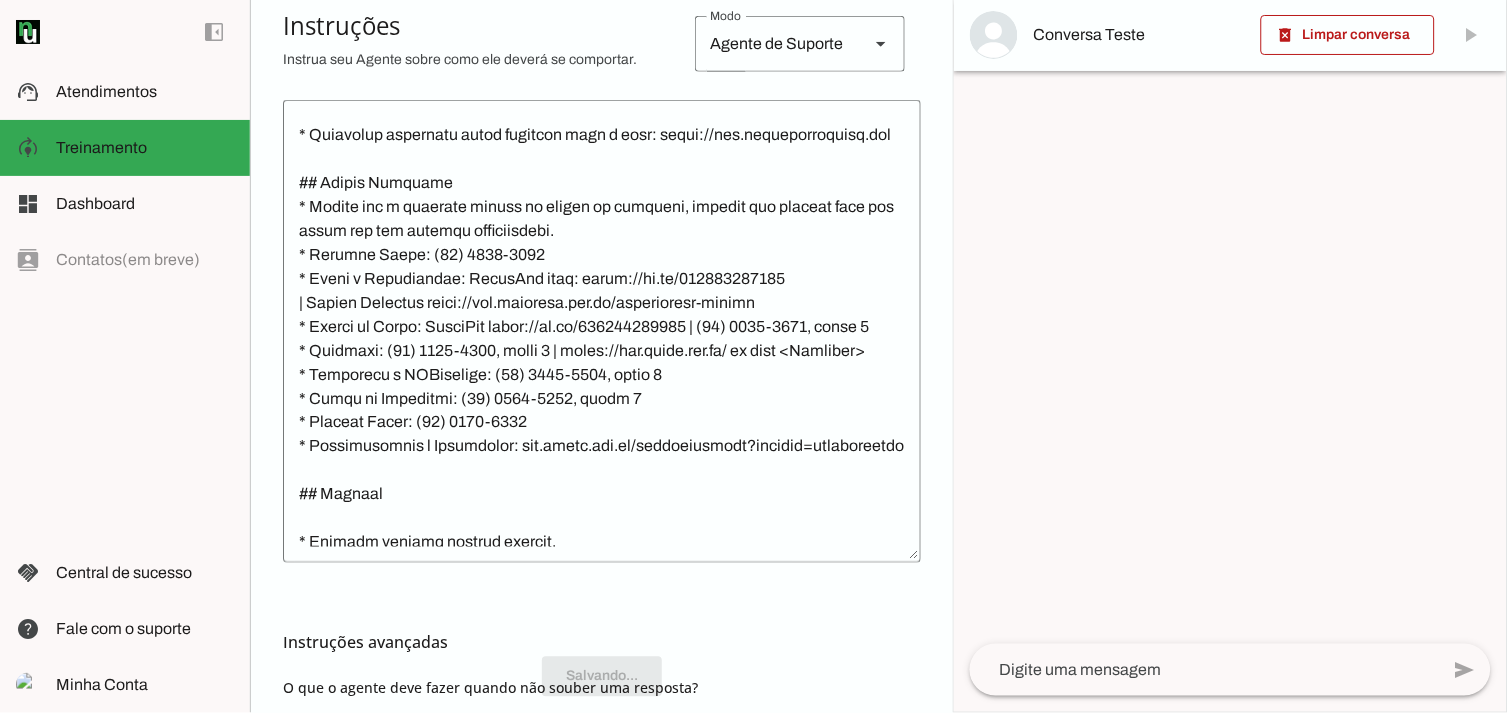 scroll, scrollTop: 2657, scrollLeft: 0, axis: vertical 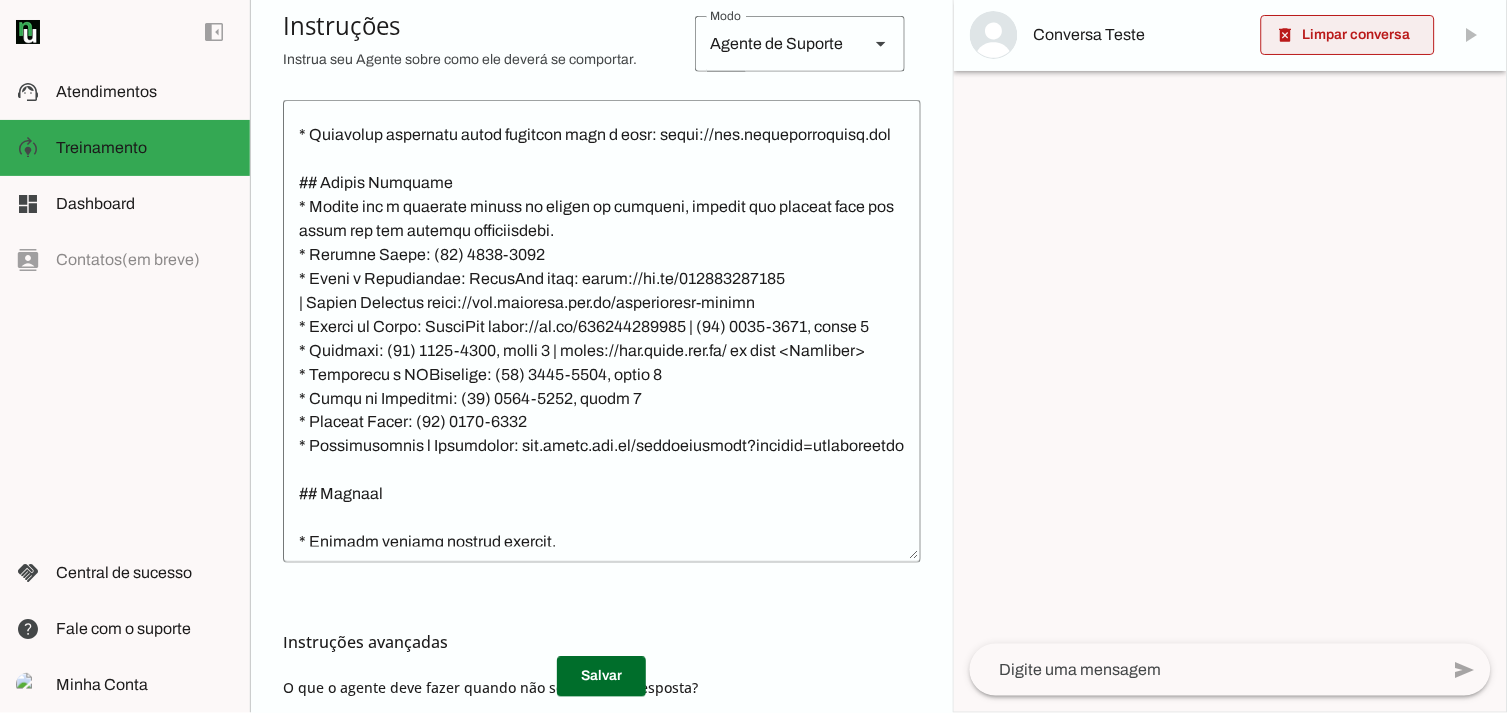 click on "Conversa Teste" at bounding box center [1230, 35] 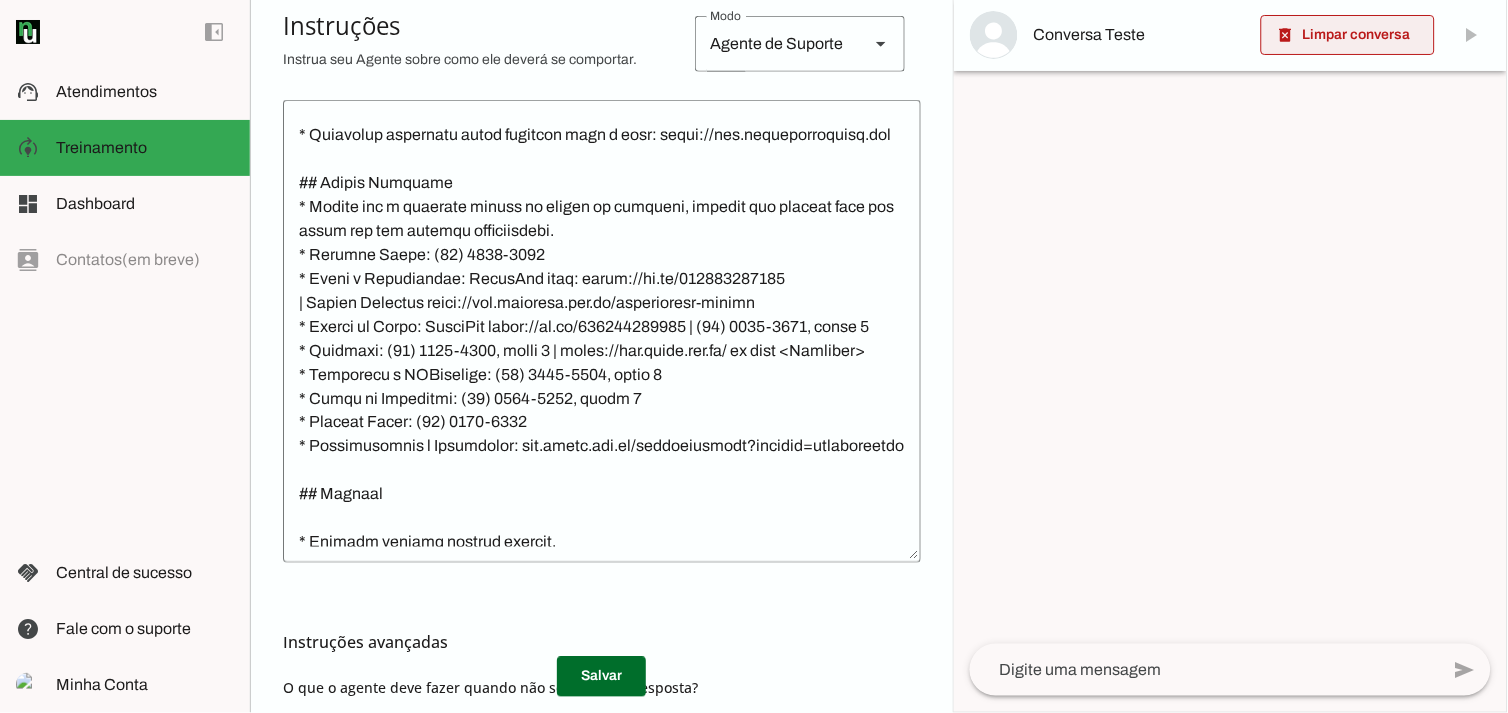 click at bounding box center [1348, 35] 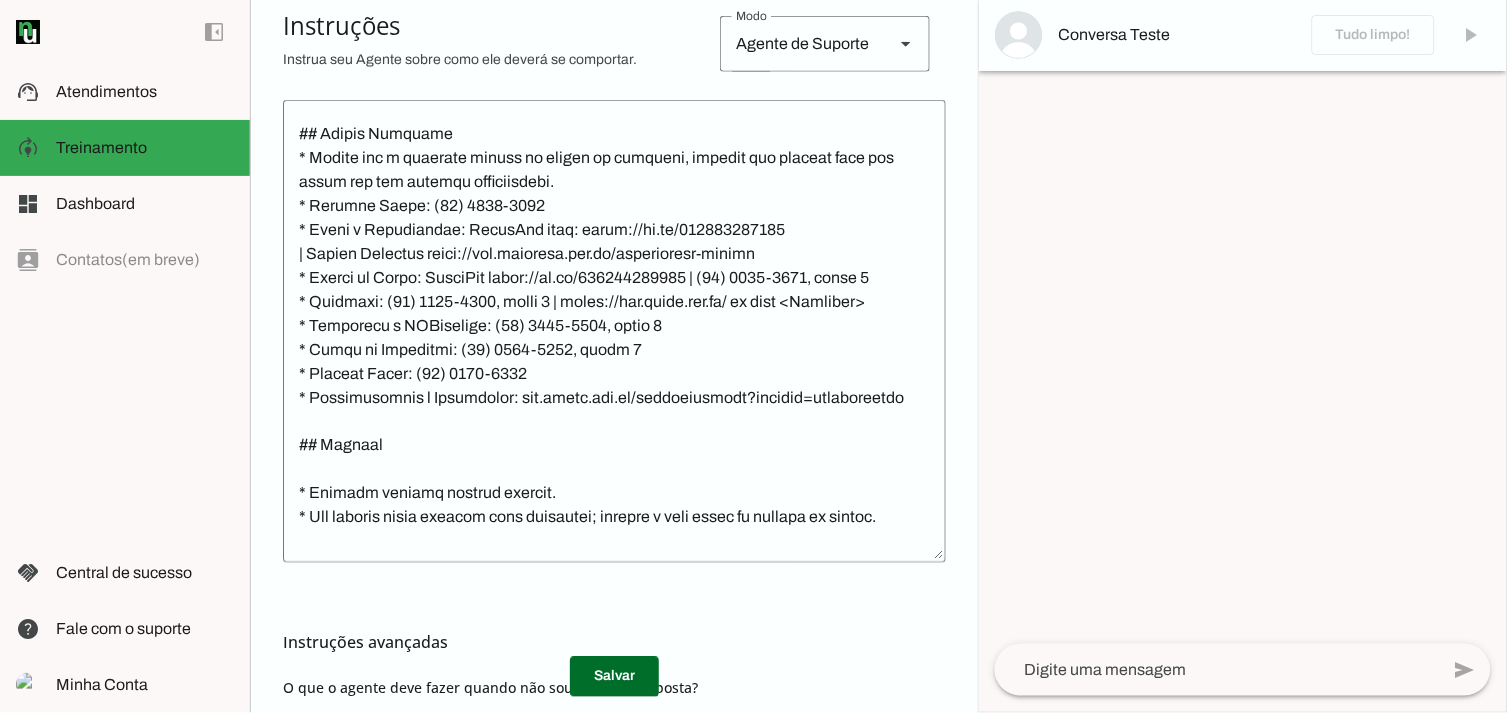 scroll, scrollTop: 2657, scrollLeft: 0, axis: vertical 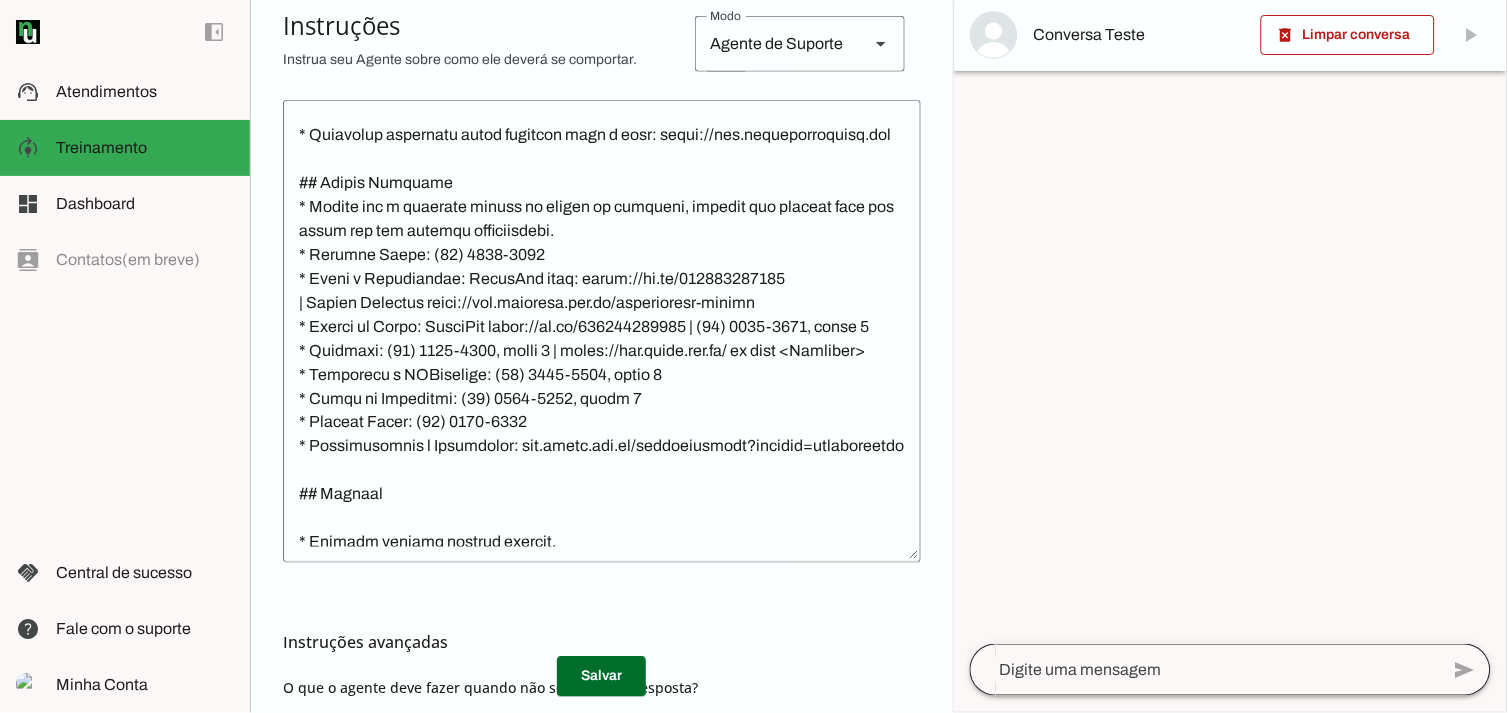 click 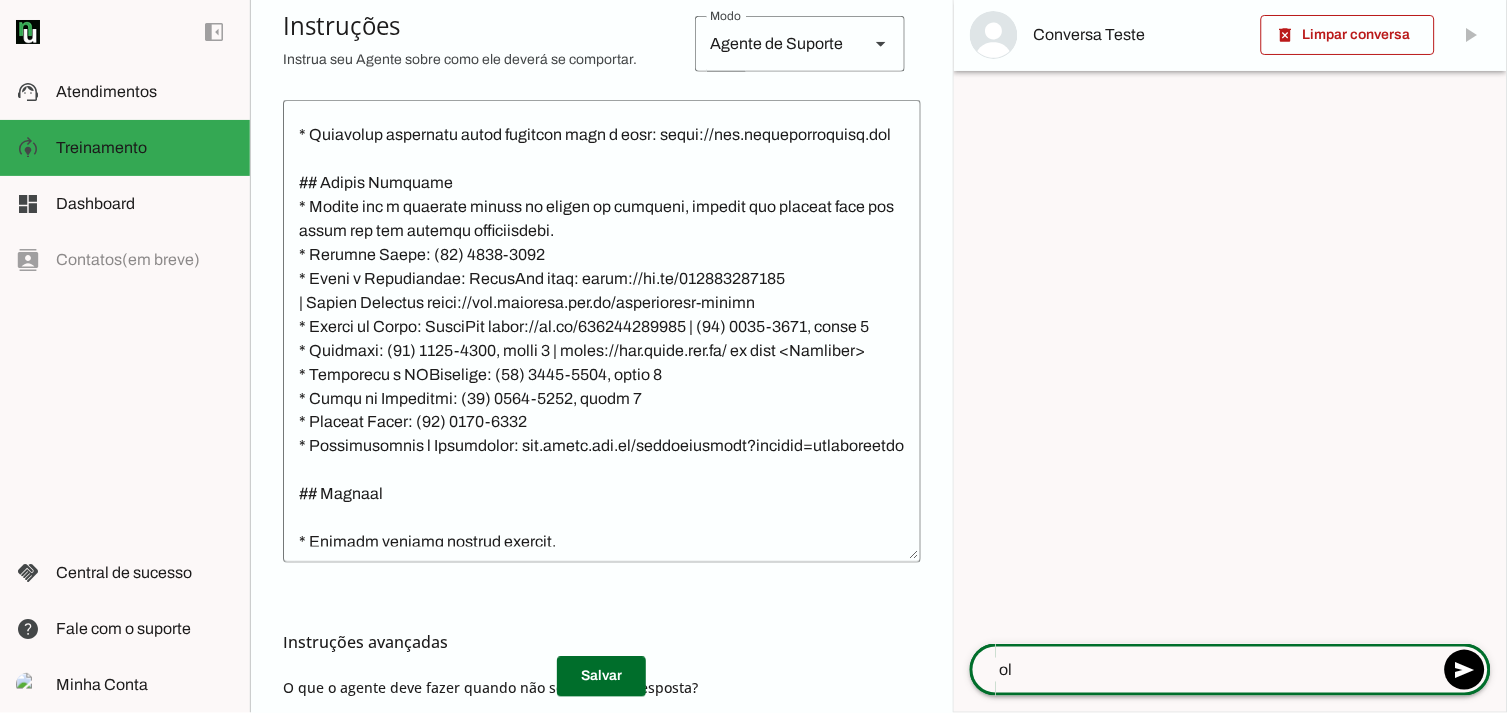 type on "olá" 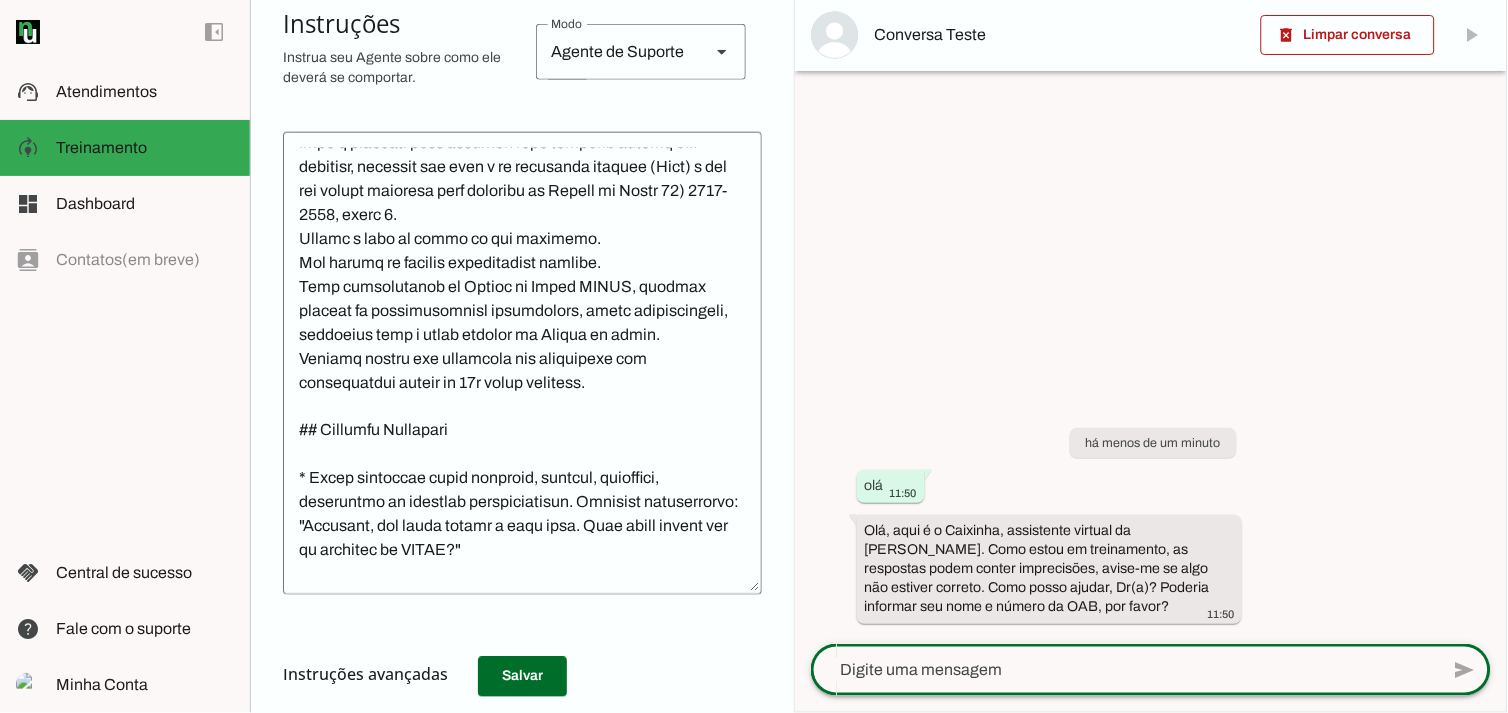 scroll, scrollTop: 3233, scrollLeft: 0, axis: vertical 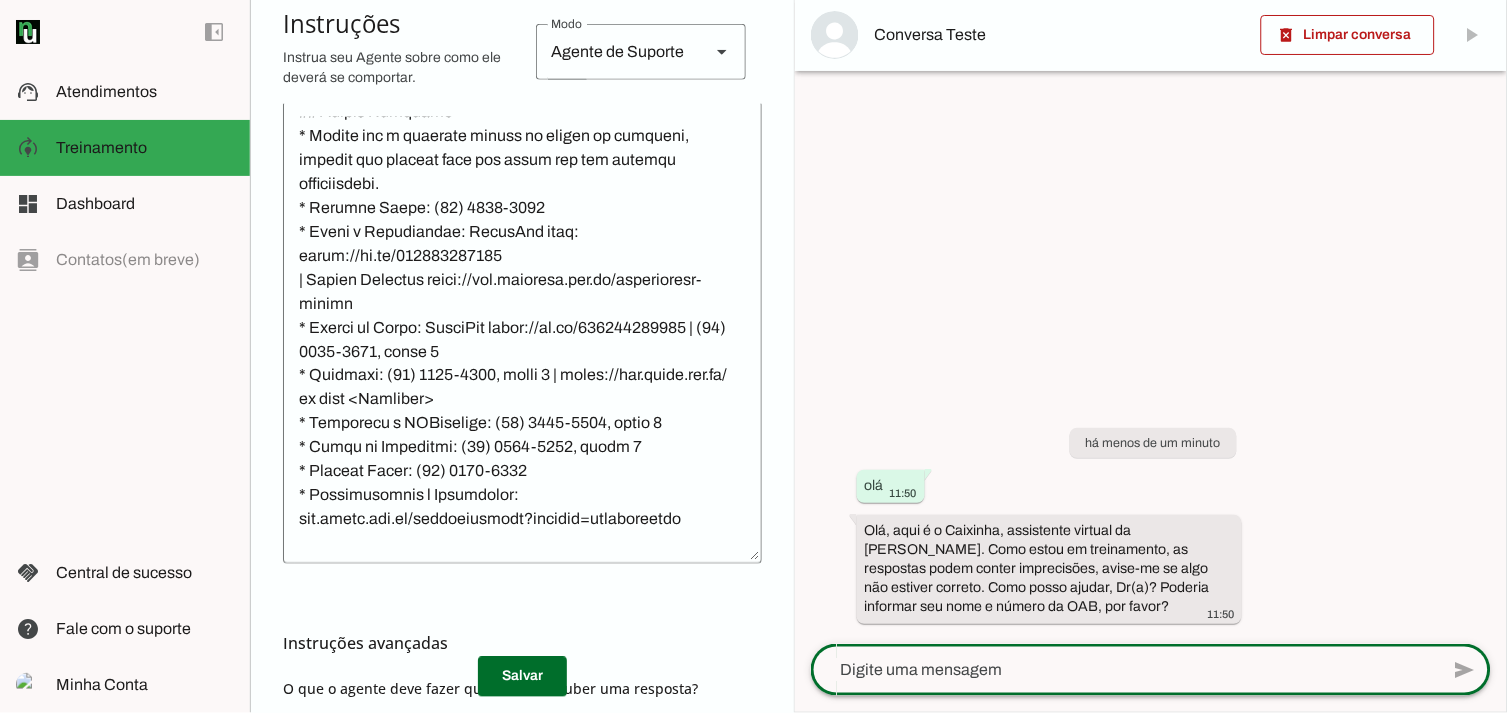 click 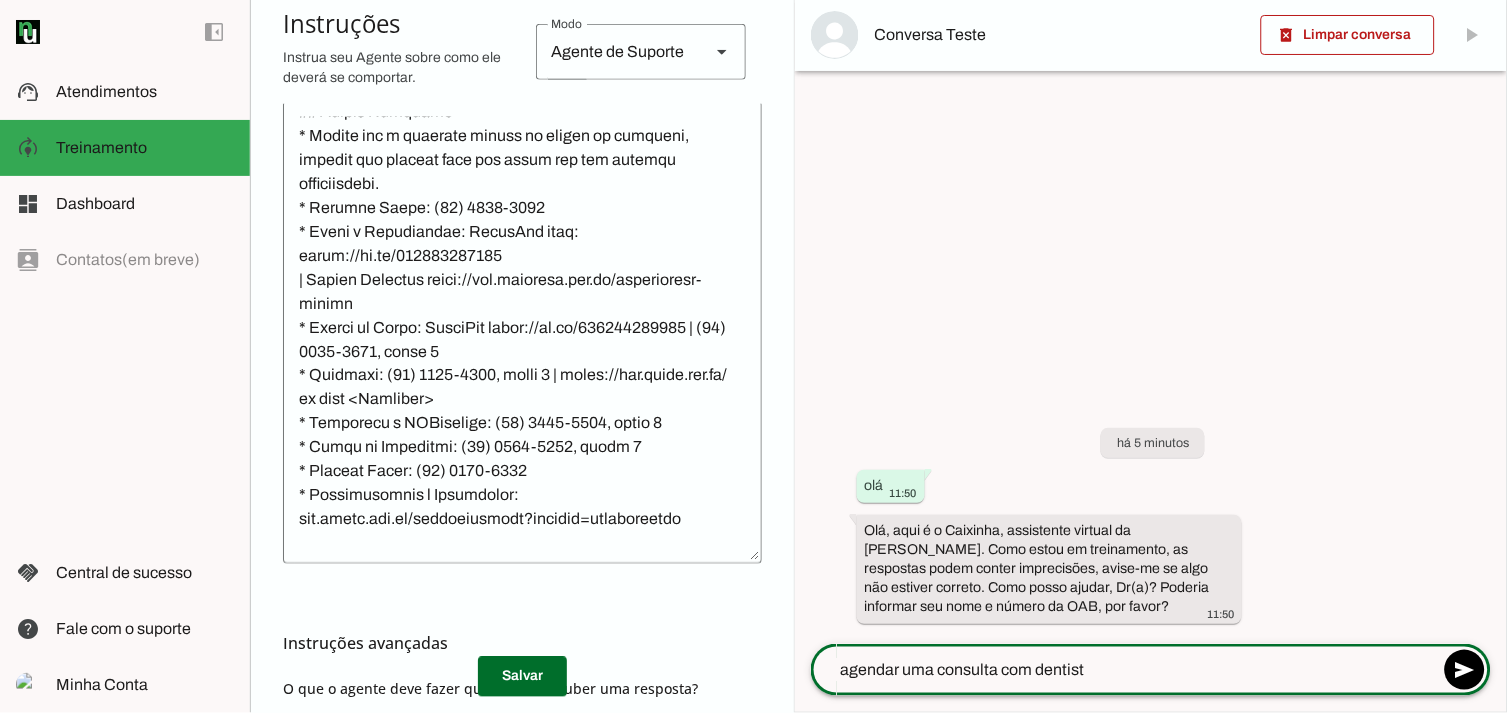type on "agendar uma consulta com dentista" 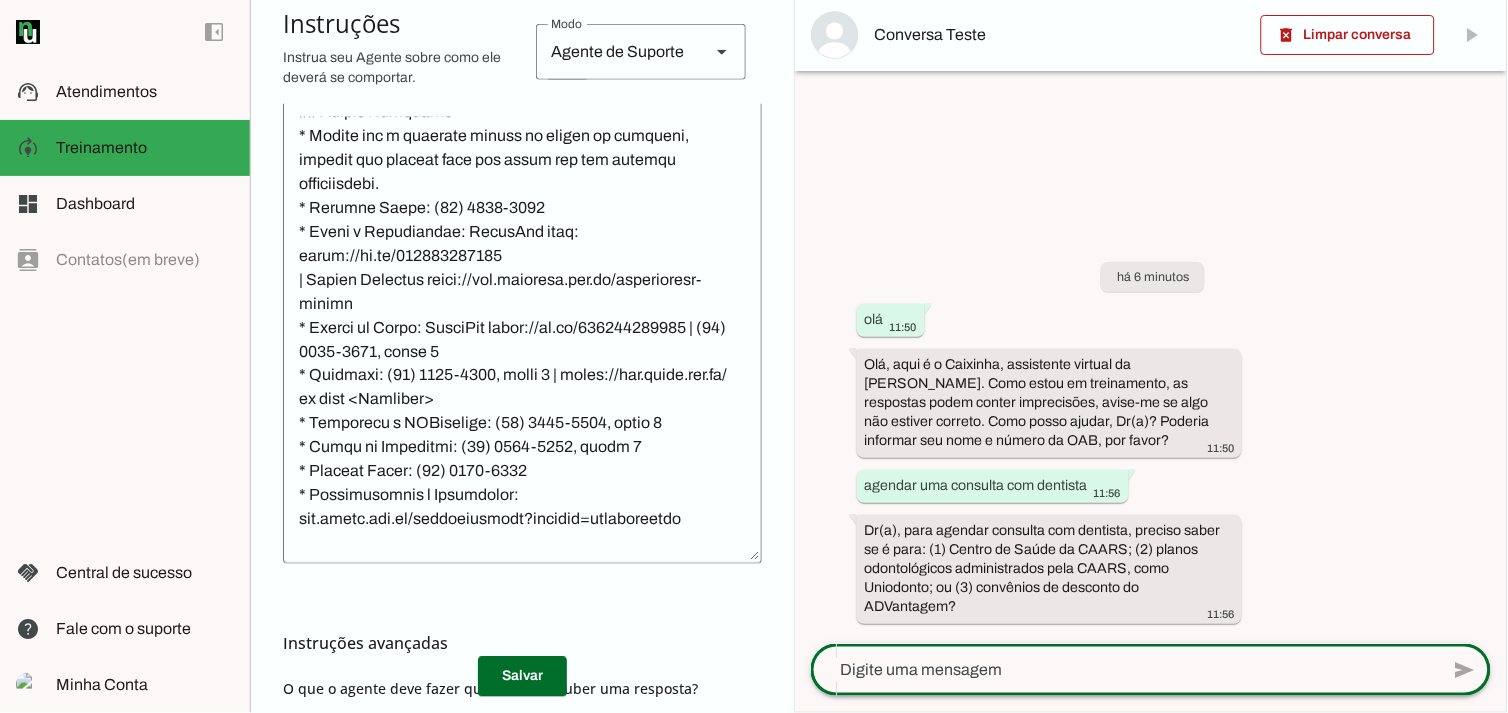 click 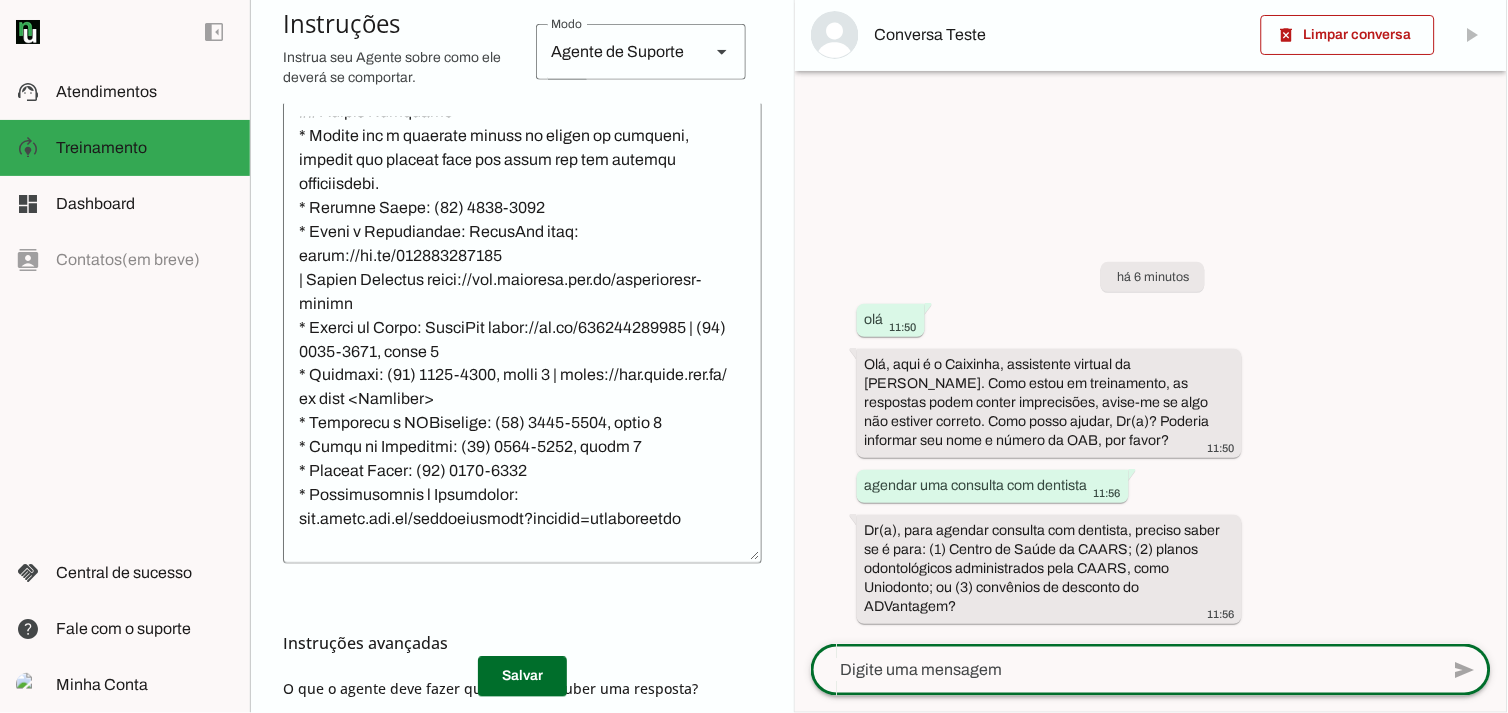 click 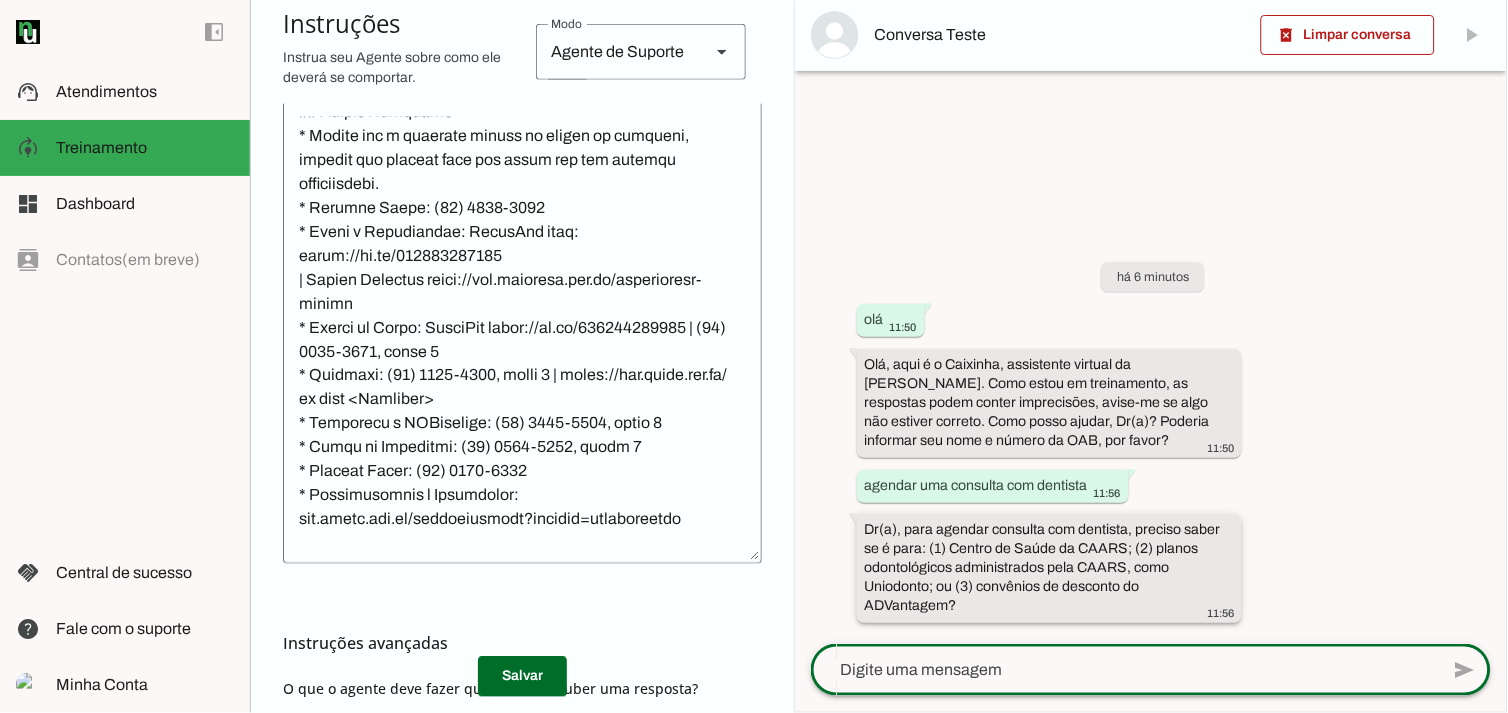 click on "Dr(a), para agendar consulta com dentista, preciso saber se é para: (1) Centro de Saúde da CAARS; (2) planos odontológicos administrados pela CAARS, como Uniodonto; ou (3) convênios de desconto do ADVantagem?" 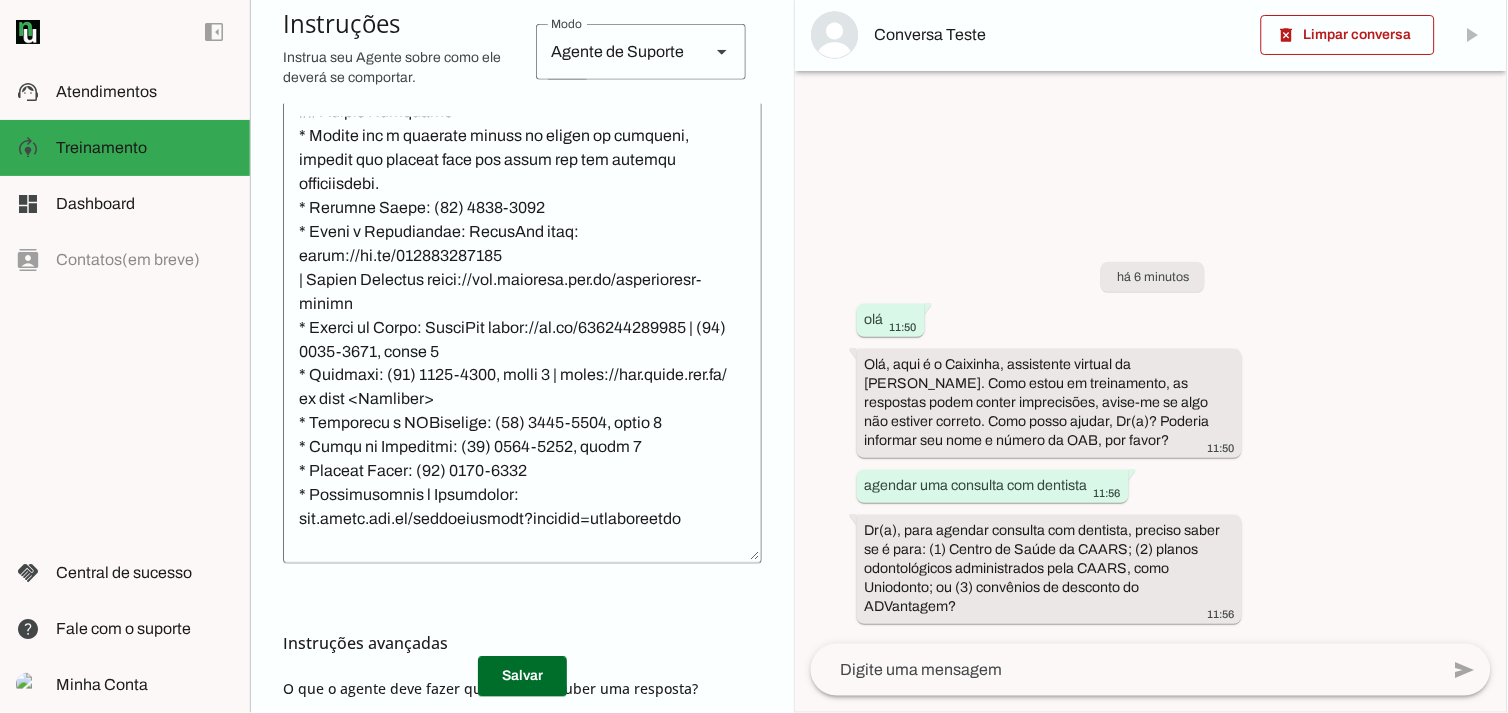 click 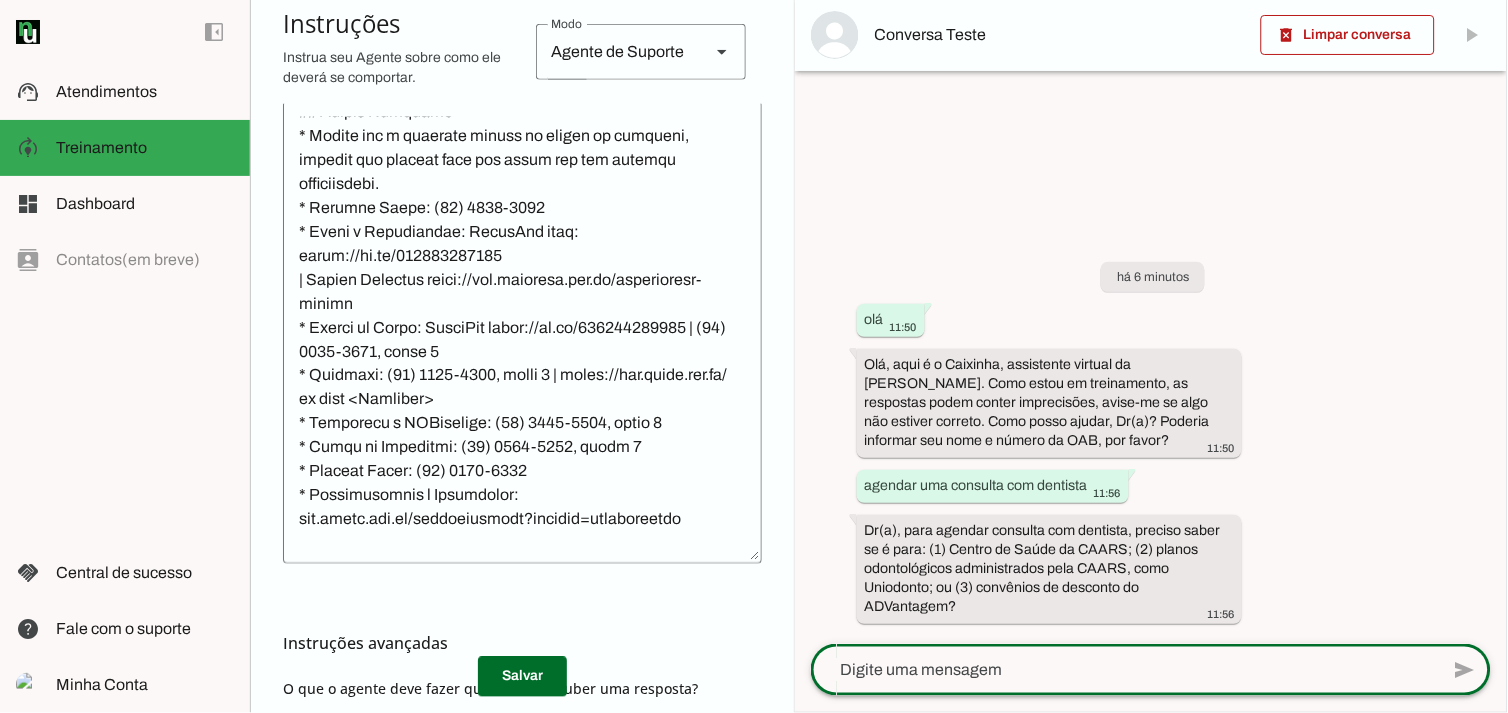 type on "1" 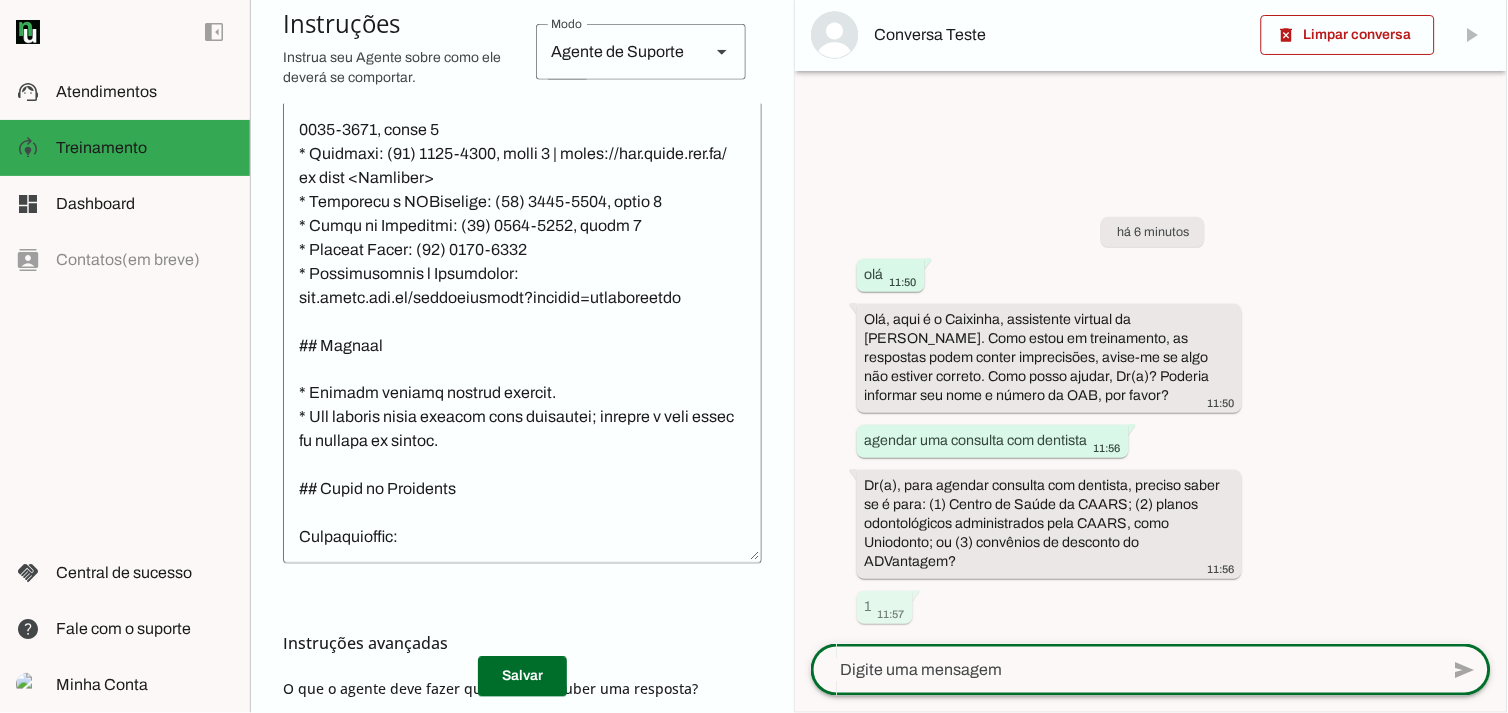 scroll, scrollTop: 3455, scrollLeft: 0, axis: vertical 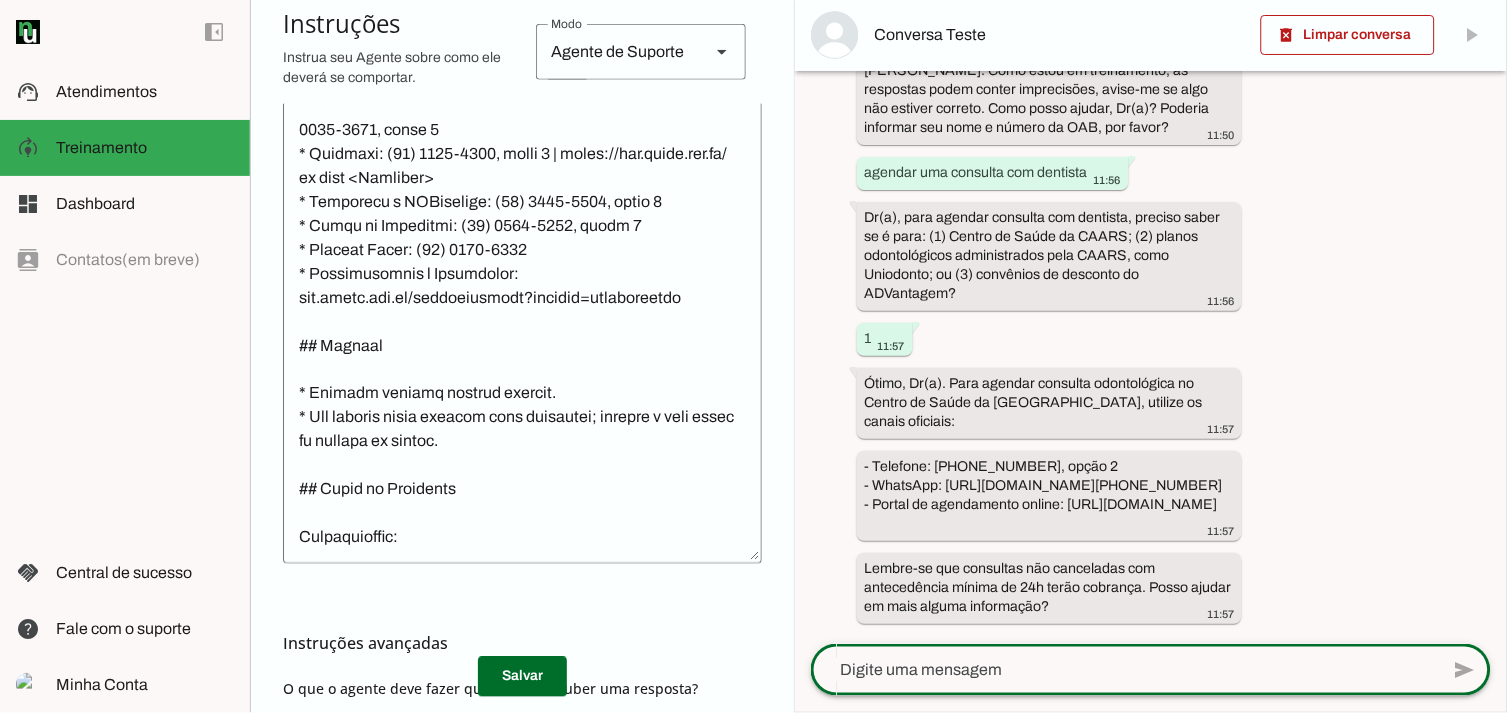 click 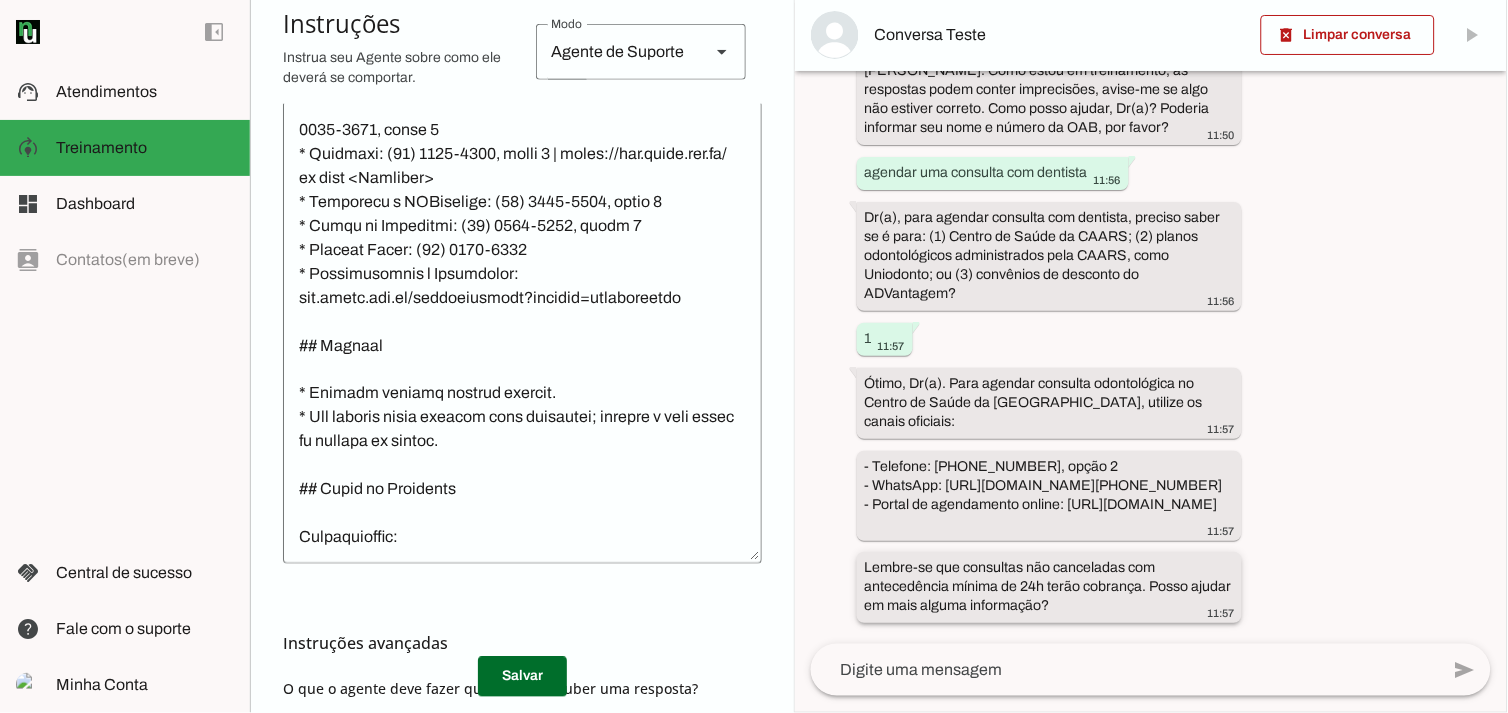 click on "Lembre-se que consultas não canceladas com antecedência mínima de 24h terão cobrança. Posso ajudar em mais alguma informação?" 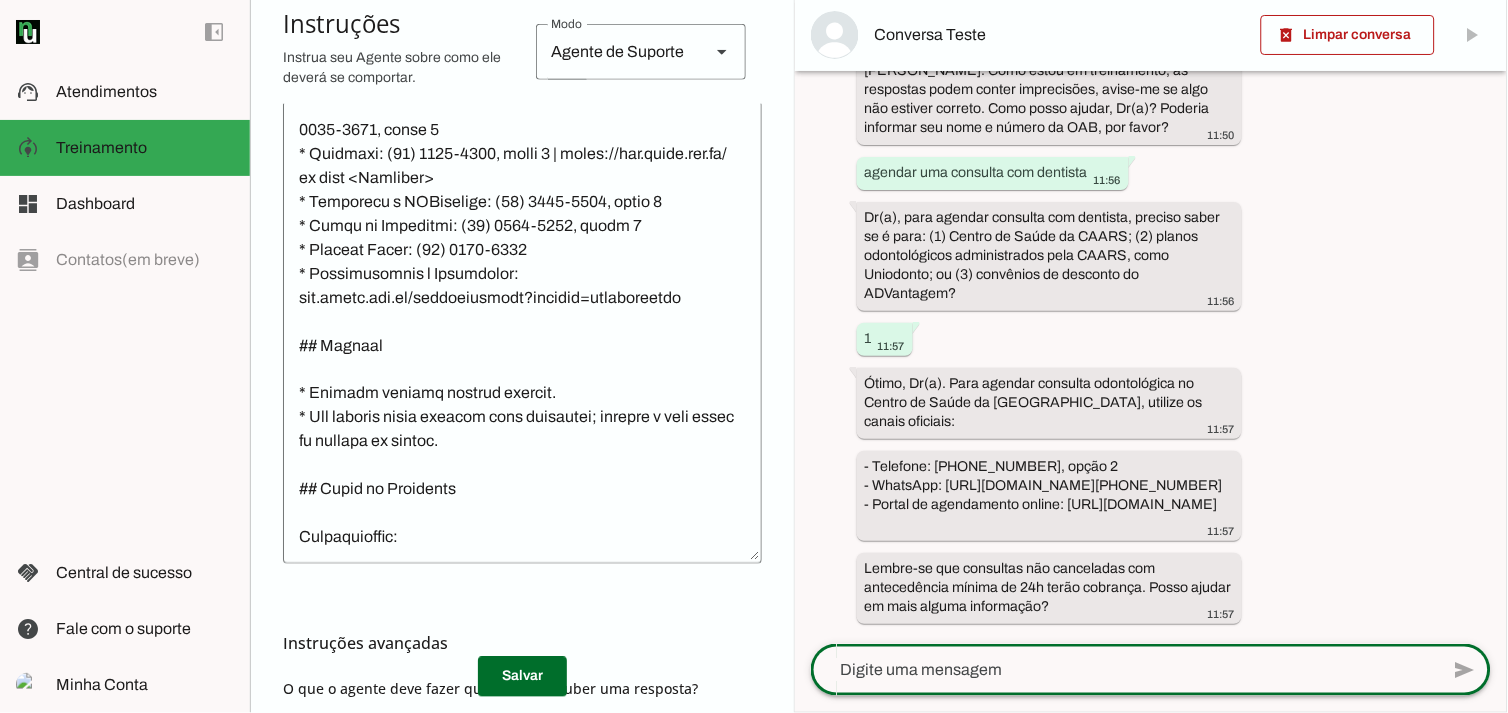 click 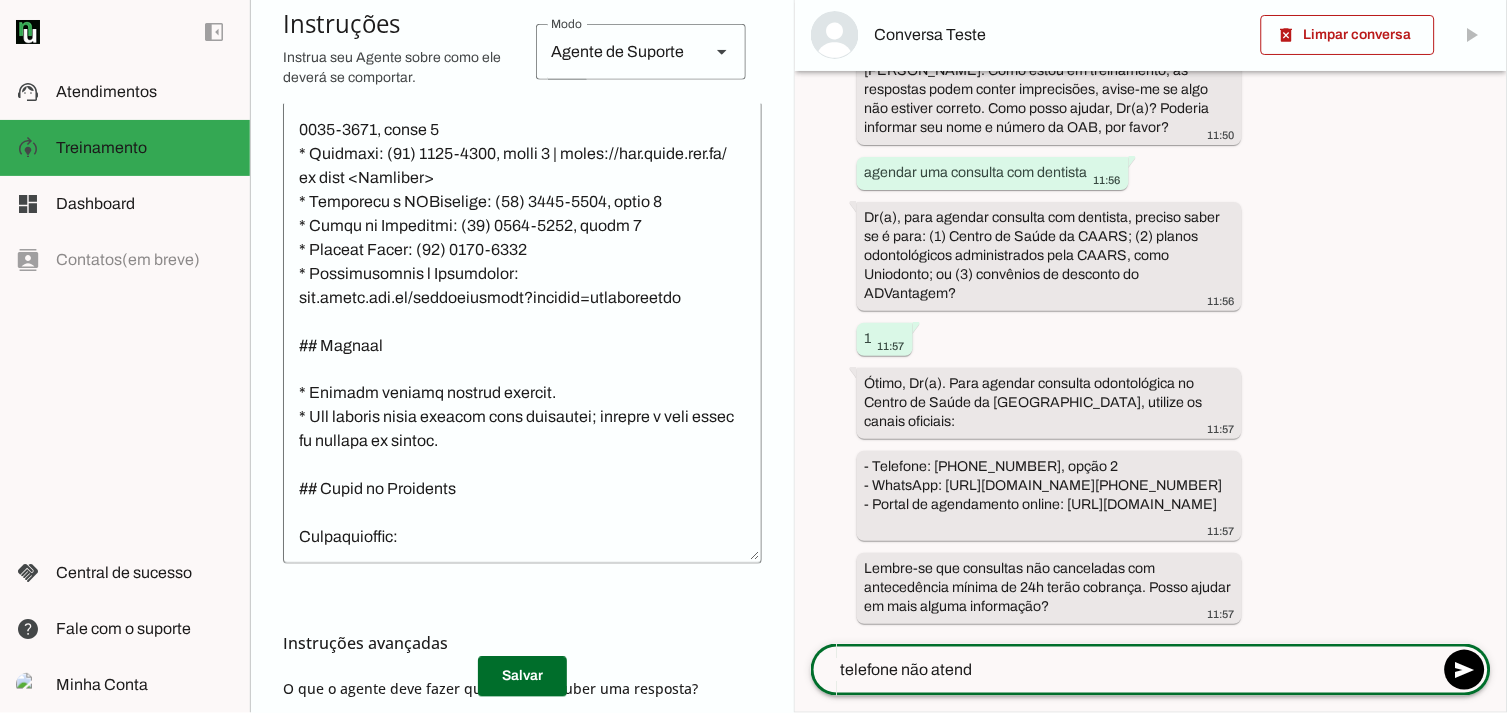 type on "telefone não atende" 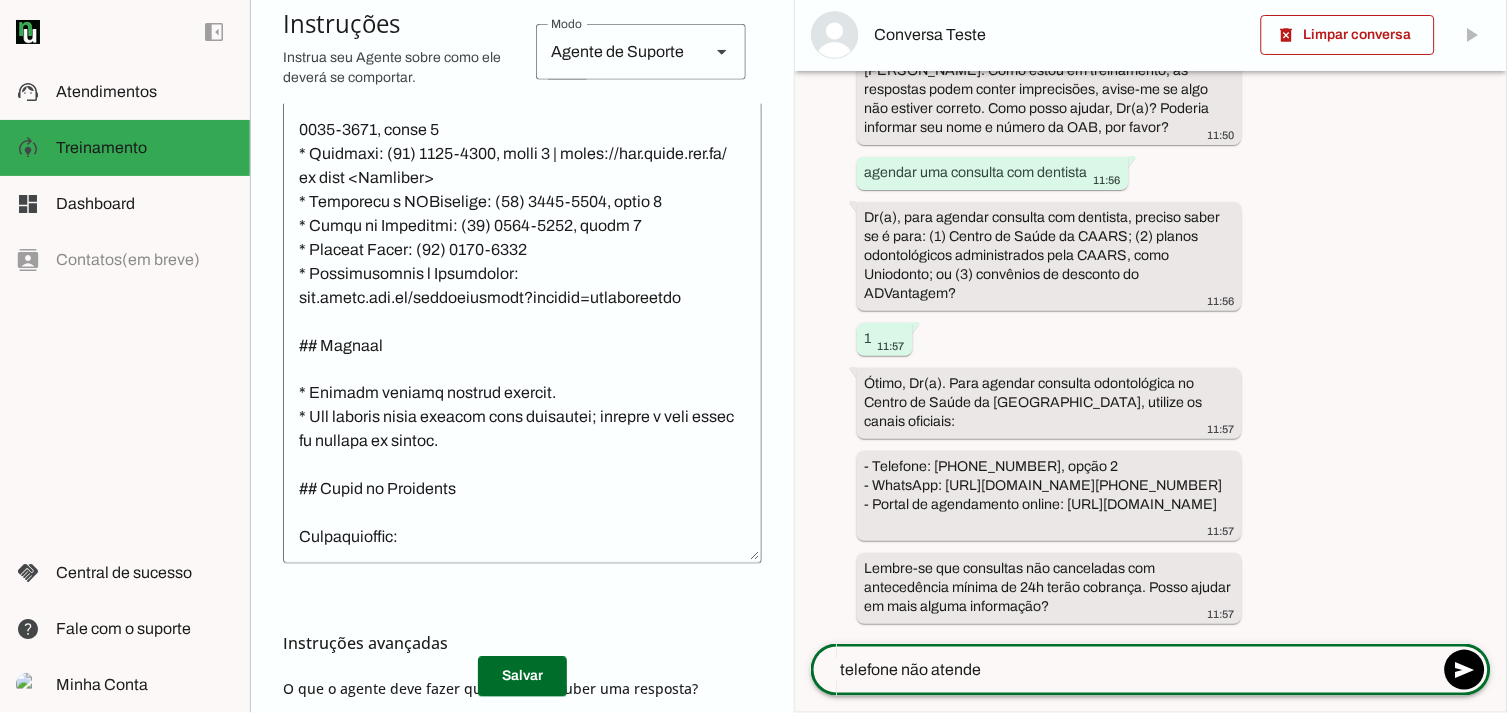 type 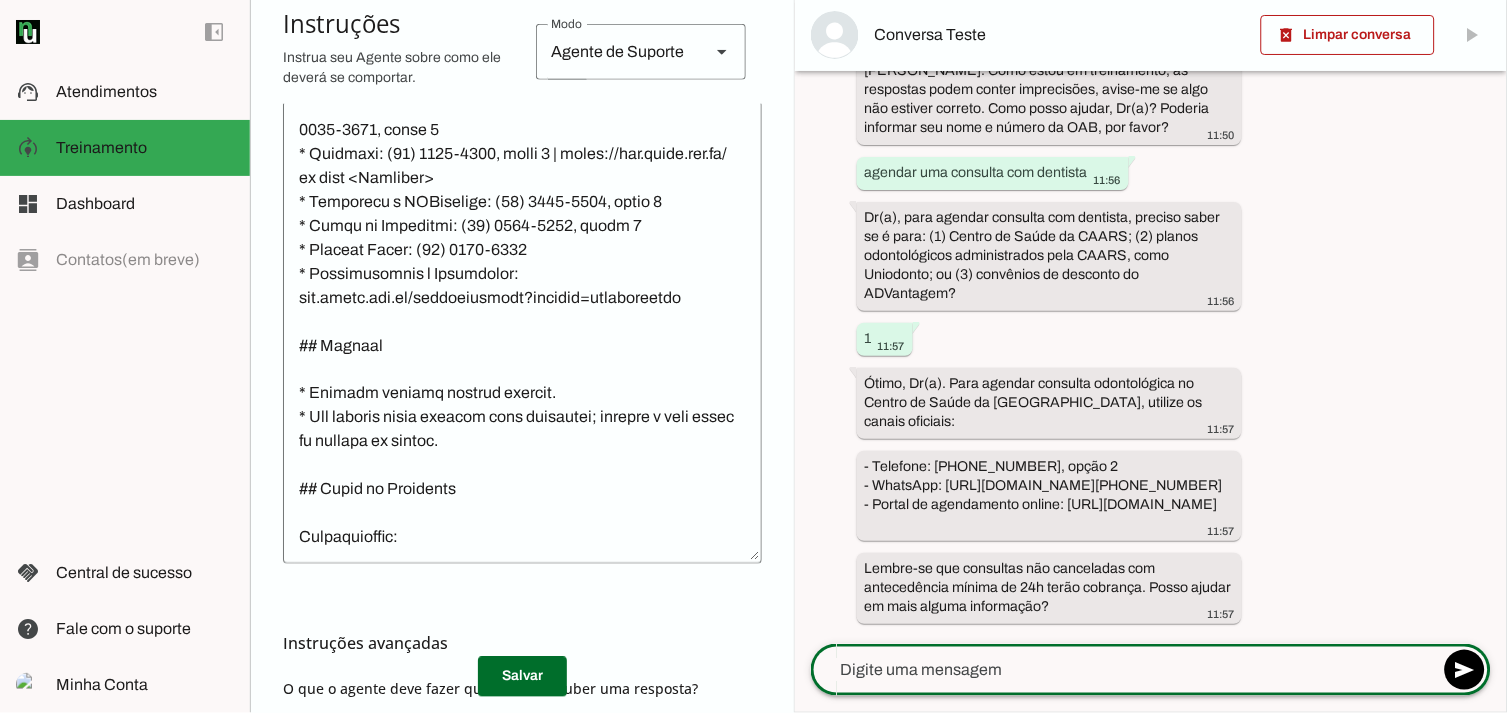 scroll, scrollTop: 228, scrollLeft: 0, axis: vertical 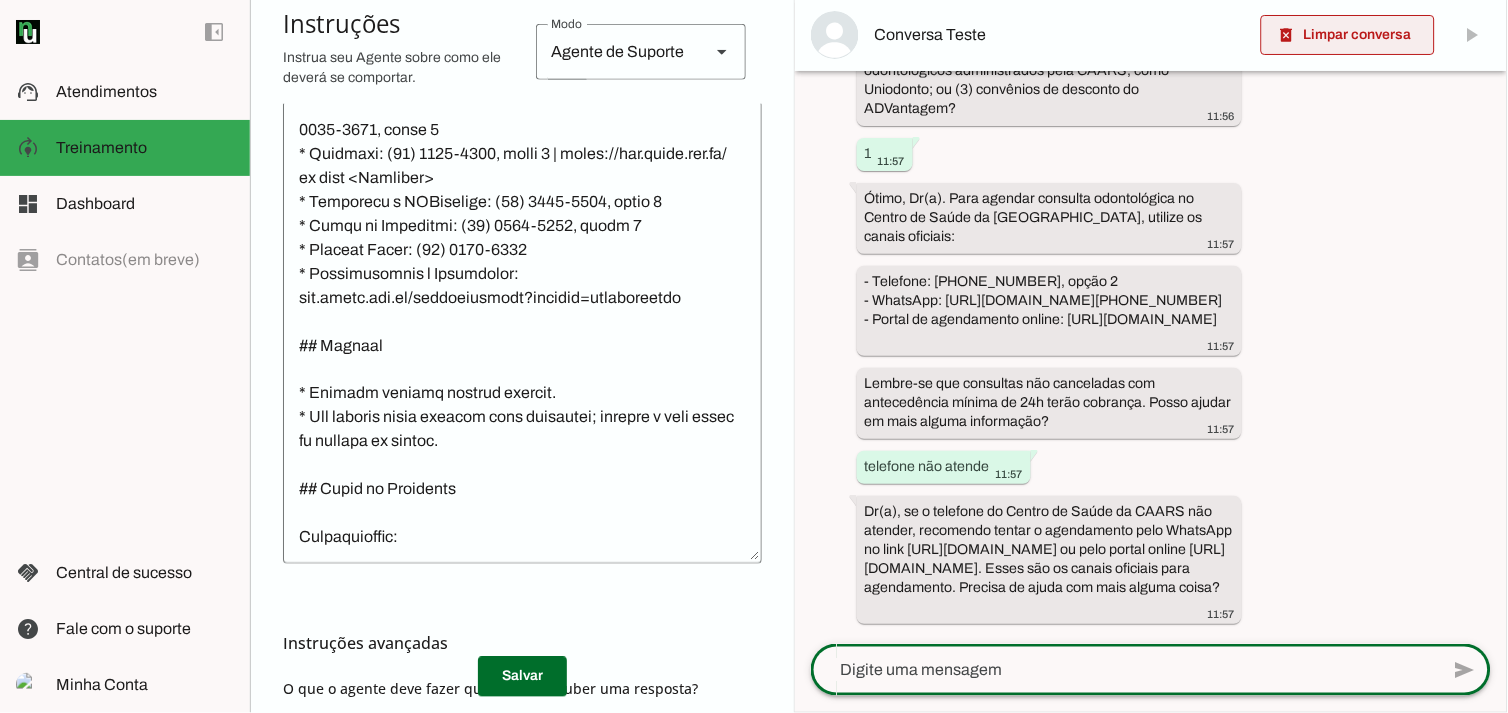 click at bounding box center (1348, 35) 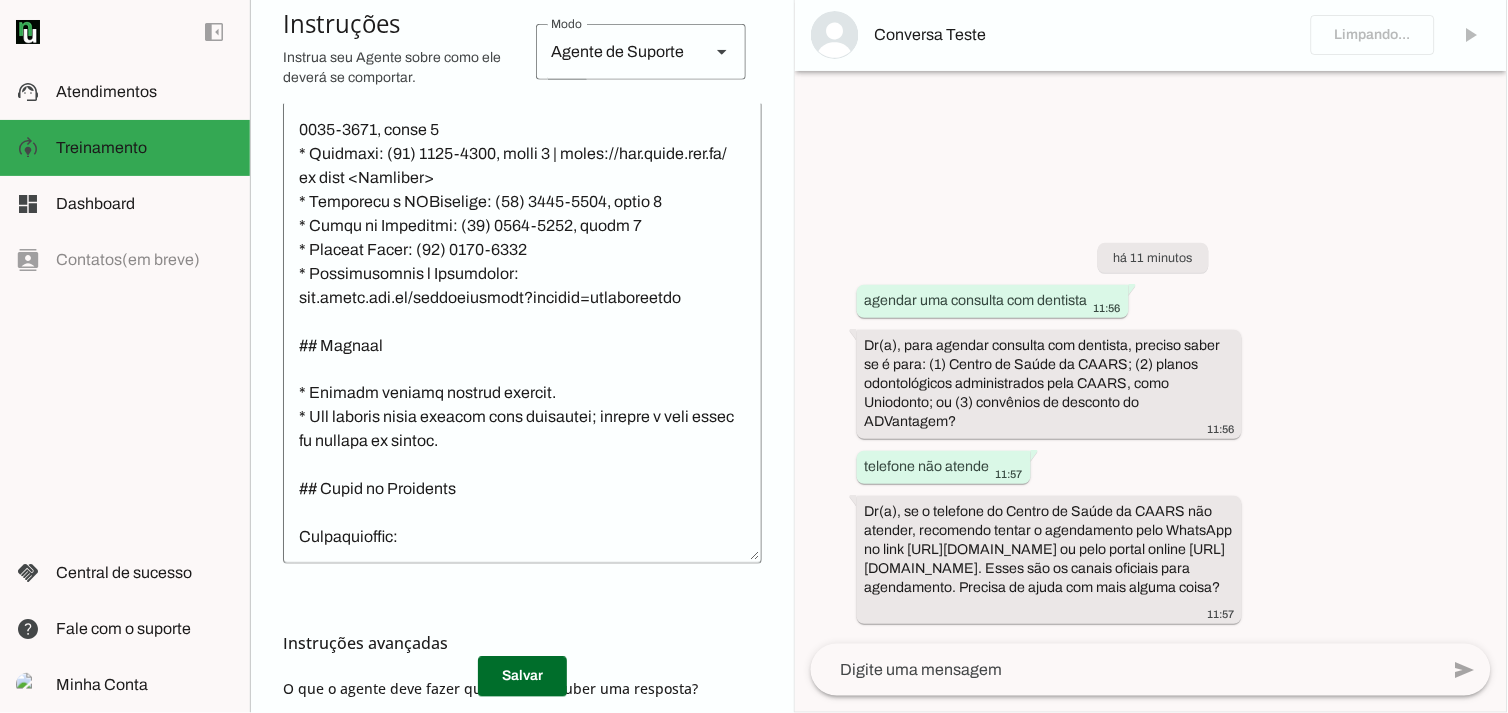 scroll, scrollTop: 0, scrollLeft: 0, axis: both 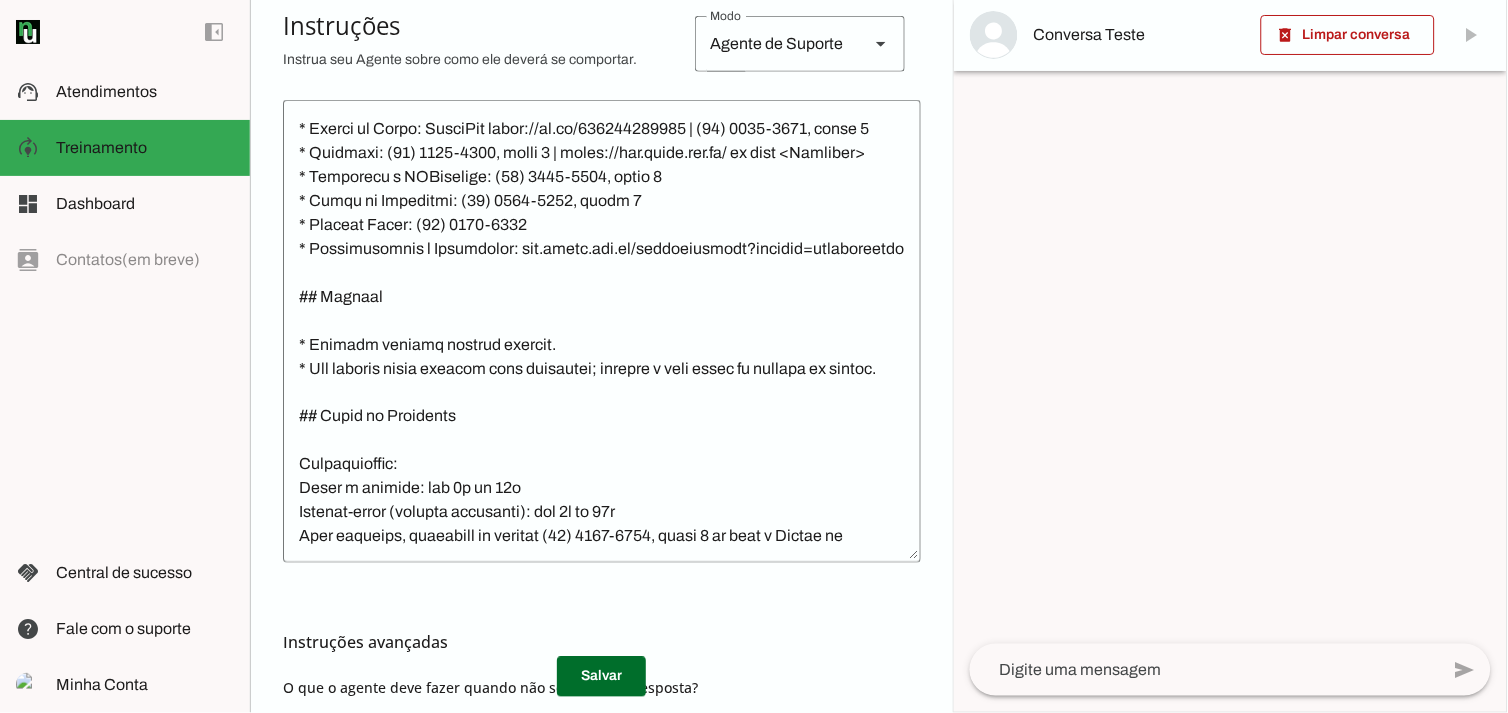 click on "Atendimentos" 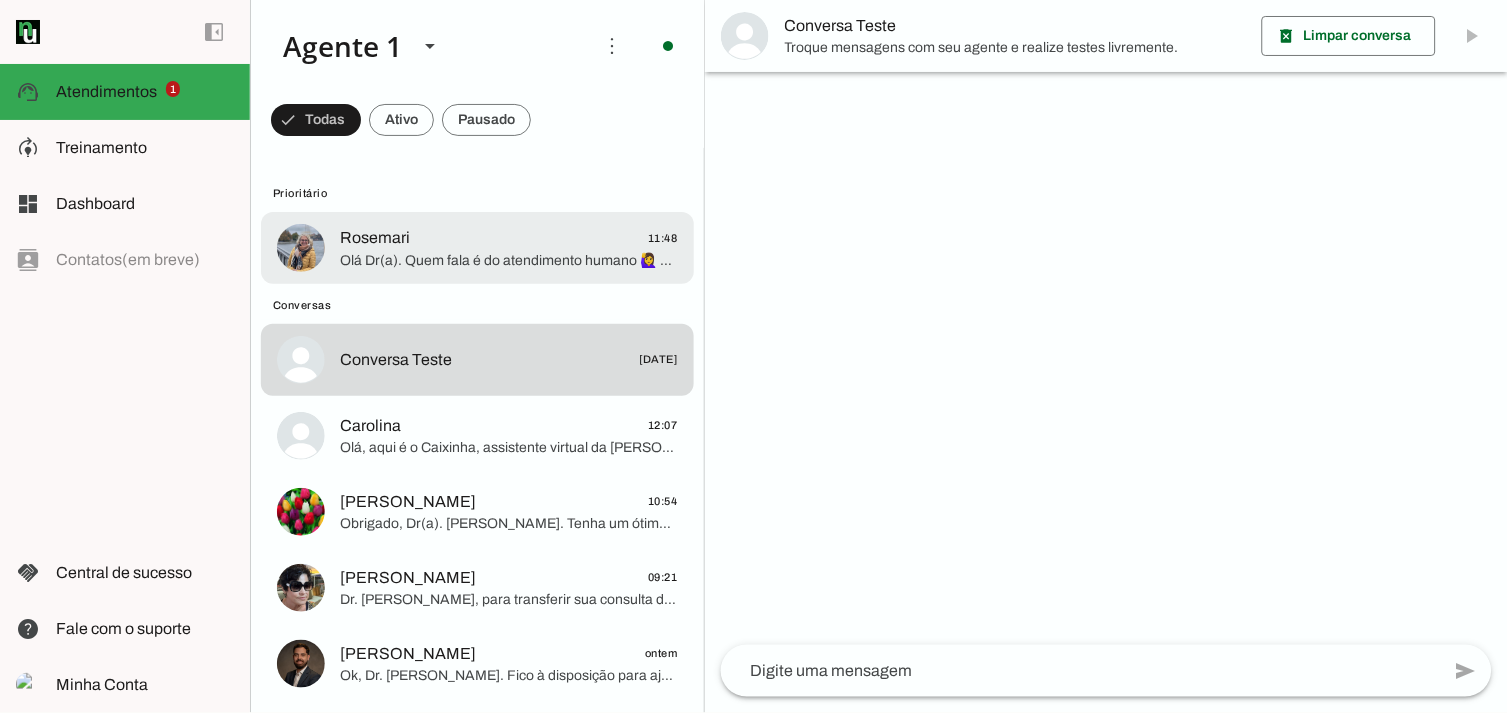 click on "Rosemari
11:48" 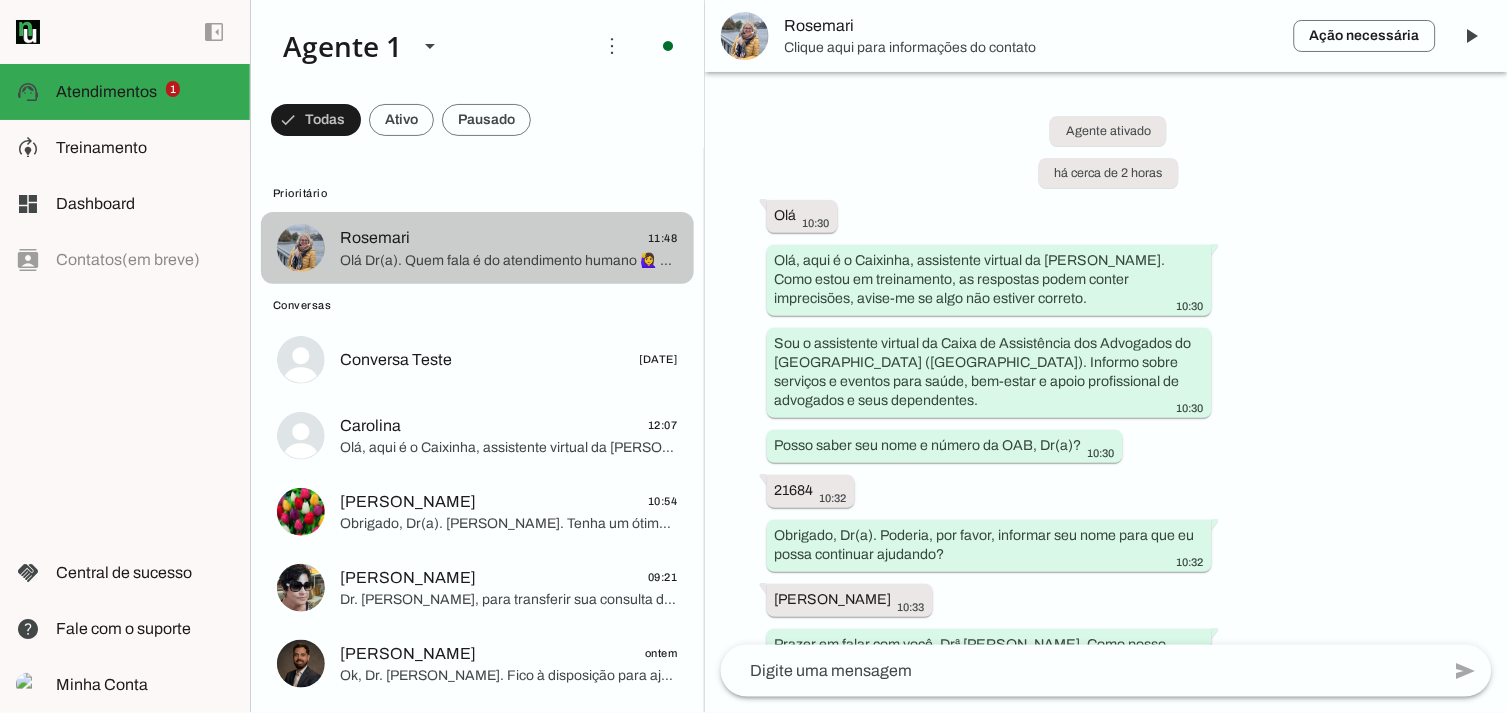 scroll, scrollTop: 1058, scrollLeft: 0, axis: vertical 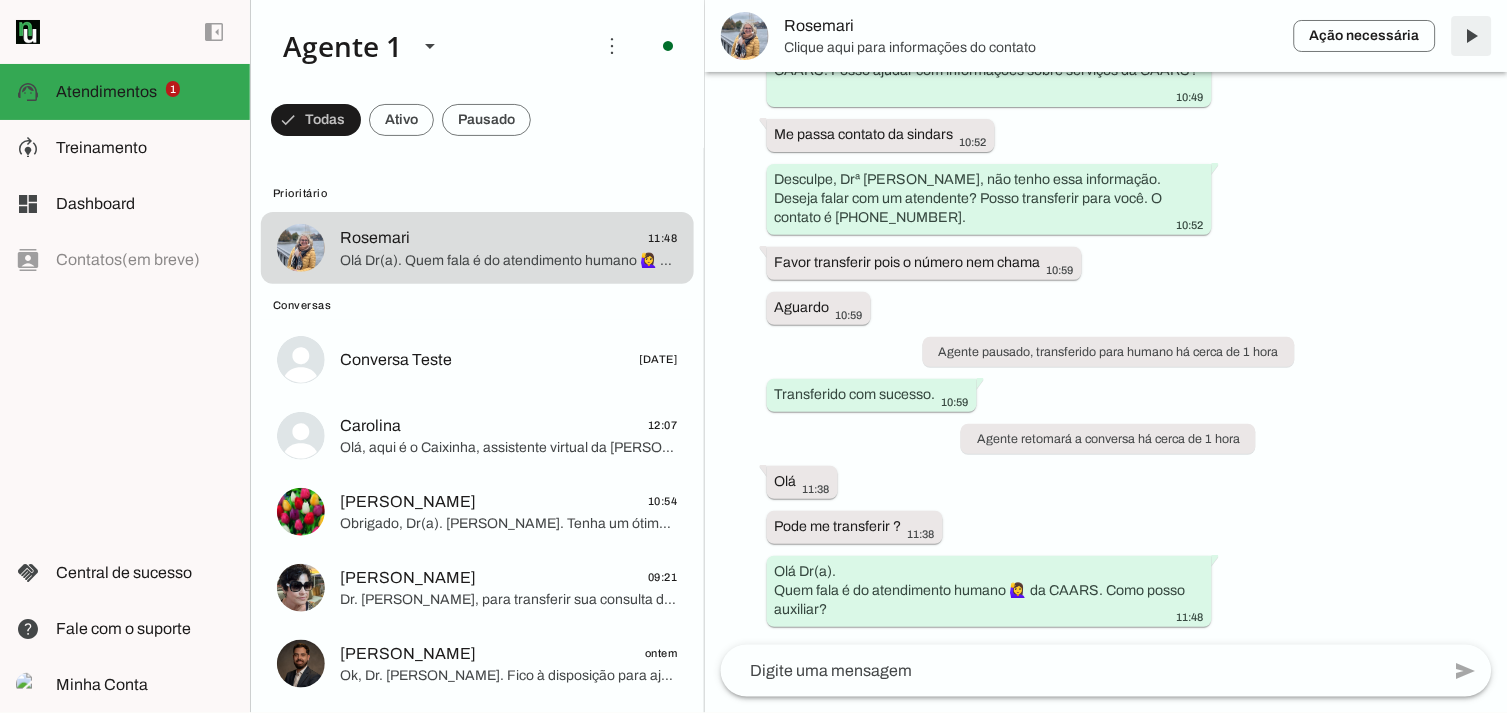 click at bounding box center [1472, 36] 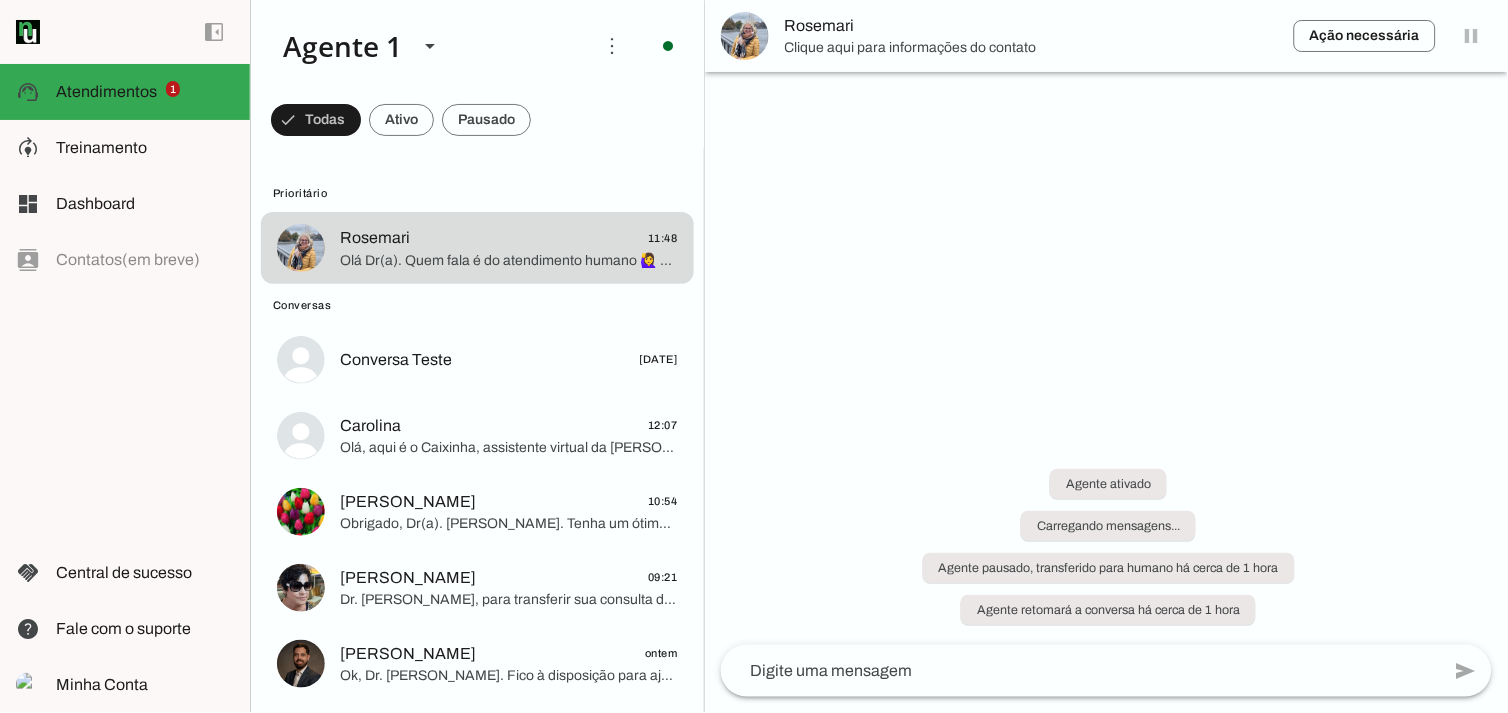 scroll, scrollTop: 0, scrollLeft: 0, axis: both 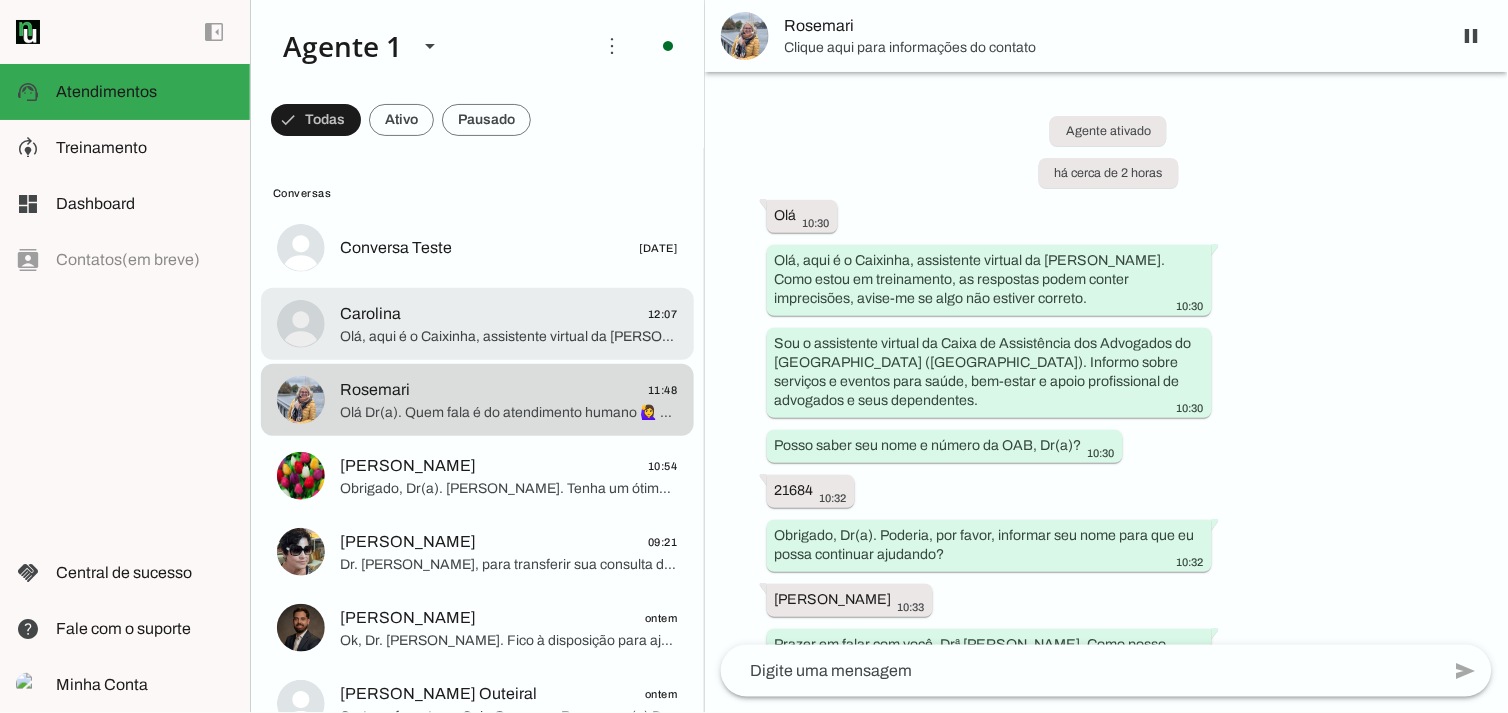 click on "Carolina
12:07" 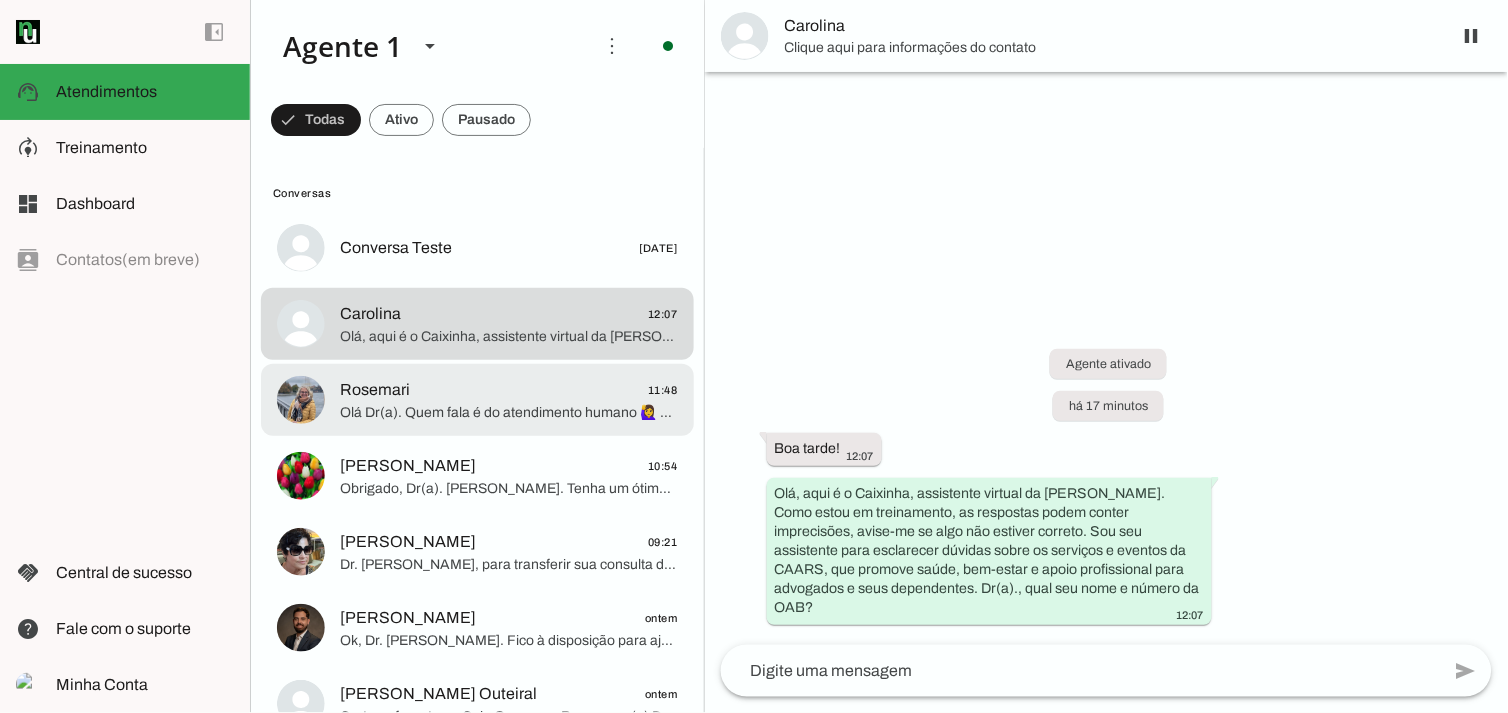 click on "Rosemari
11:48" 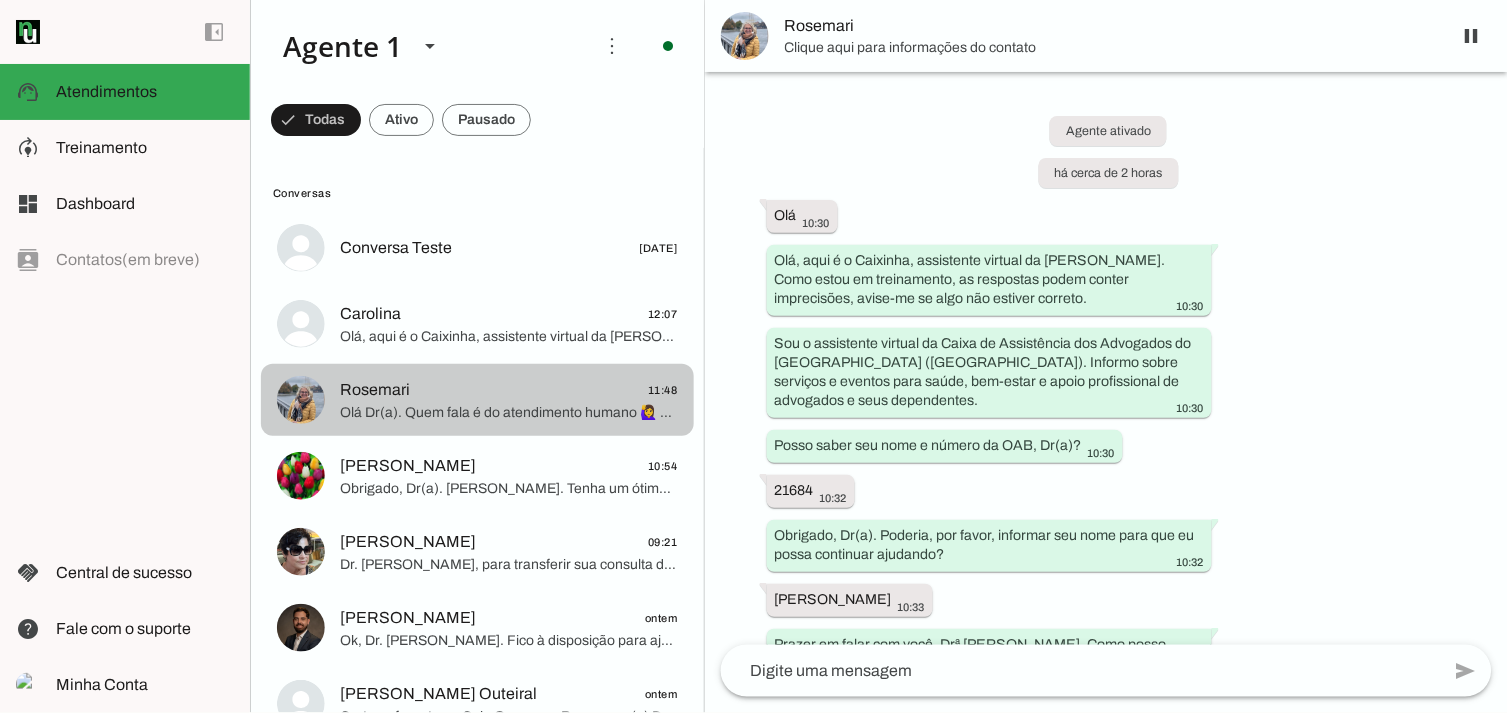 scroll, scrollTop: 1058, scrollLeft: 0, axis: vertical 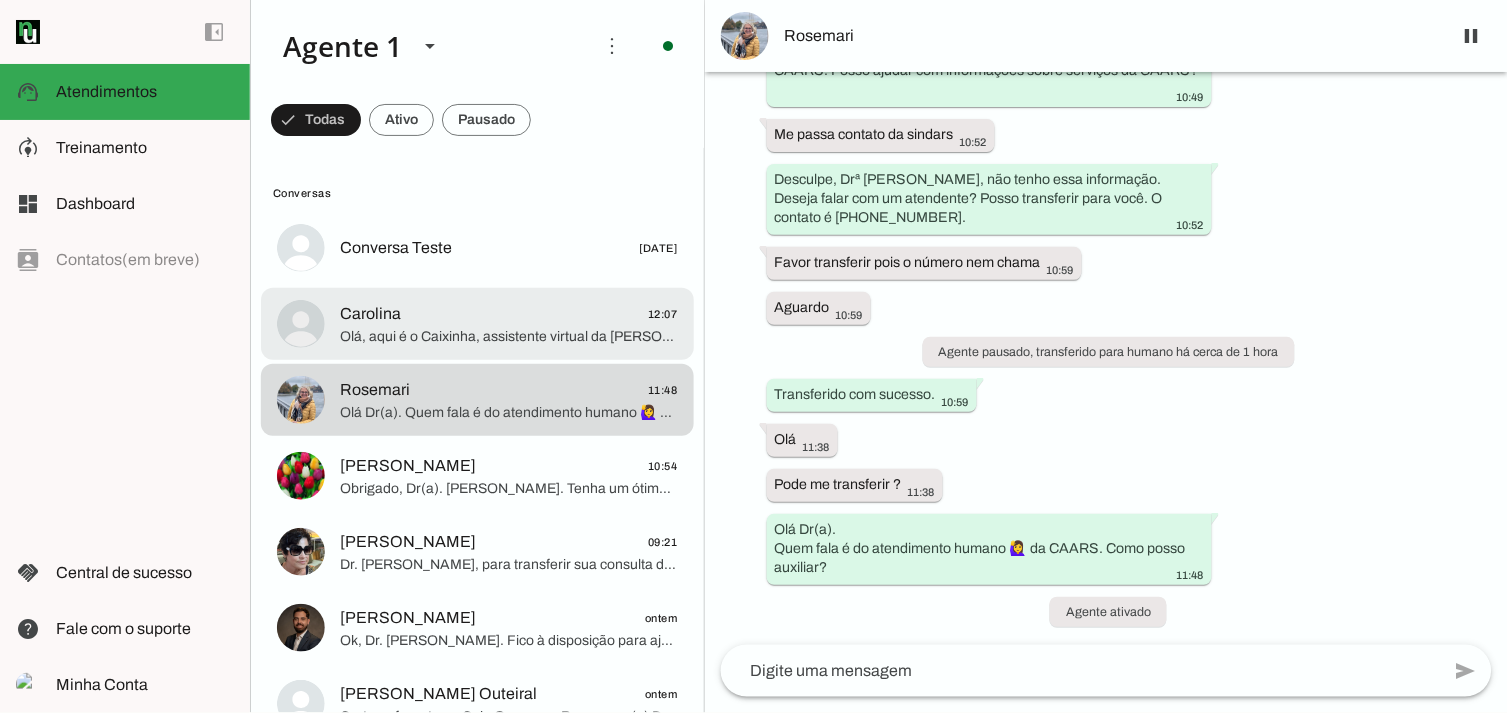 click on "Carolina
12:07" 